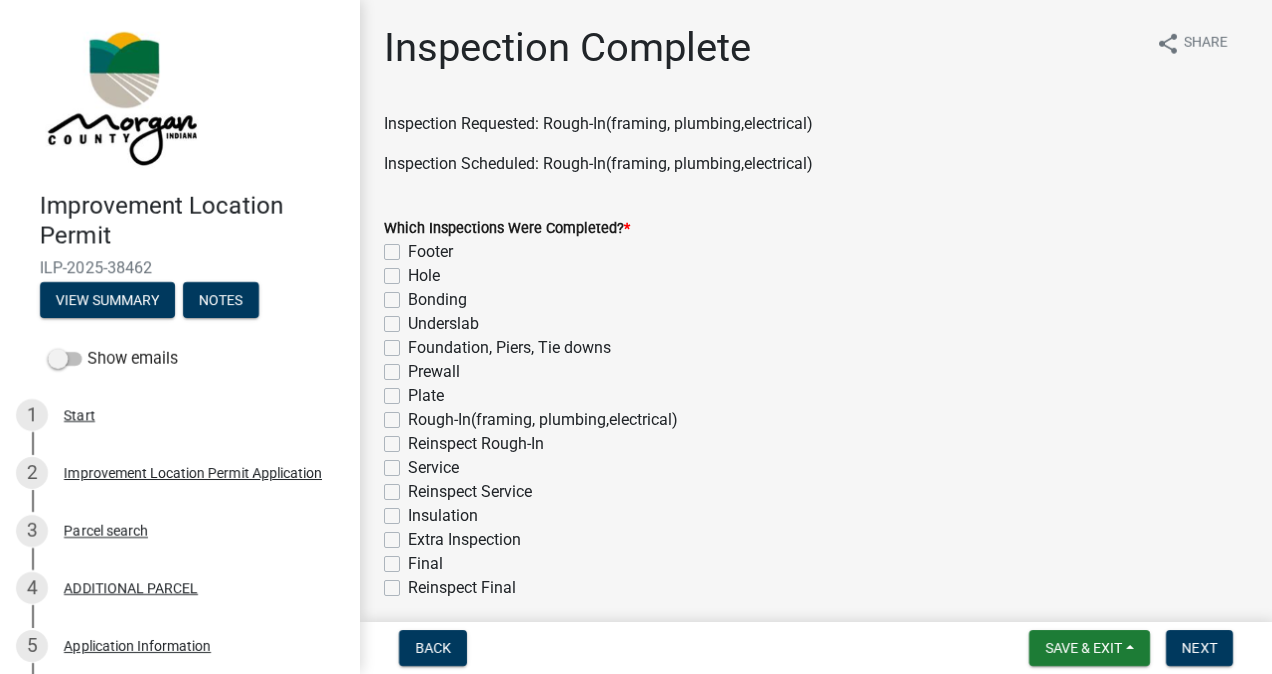 scroll, scrollTop: 0, scrollLeft: 0, axis: both 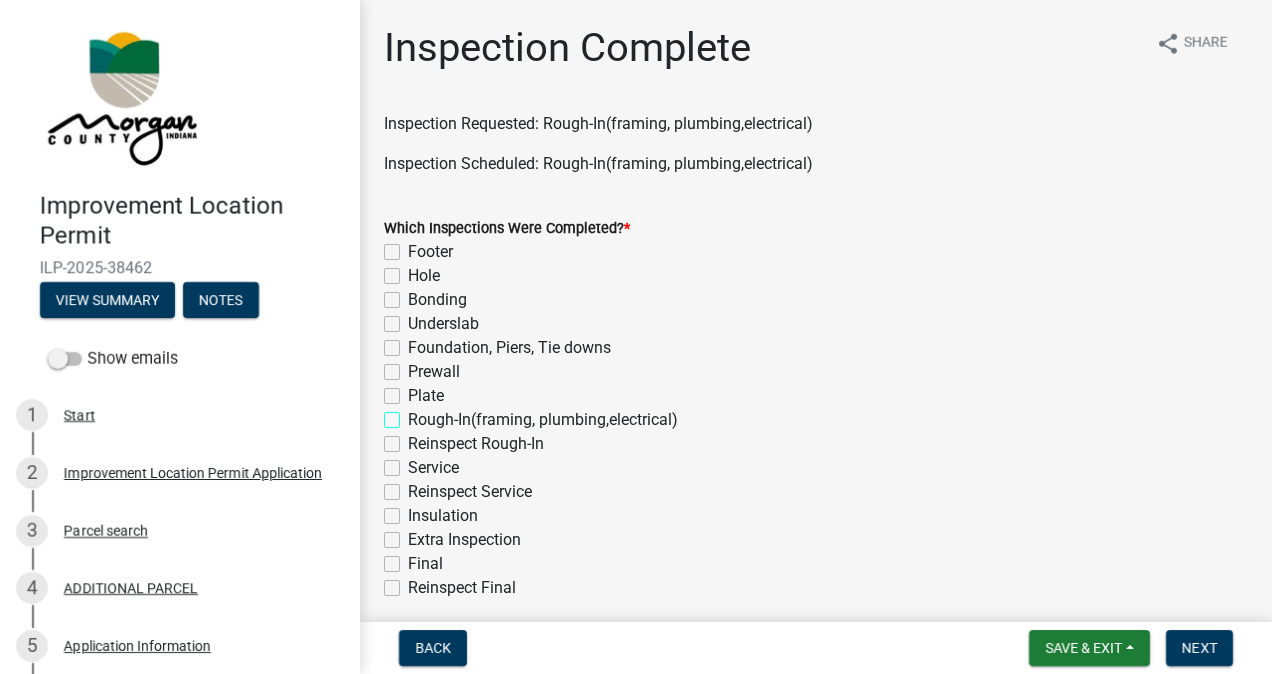 click on "Rough-In(framing, plumbing,electrical)" at bounding box center (414, 414) 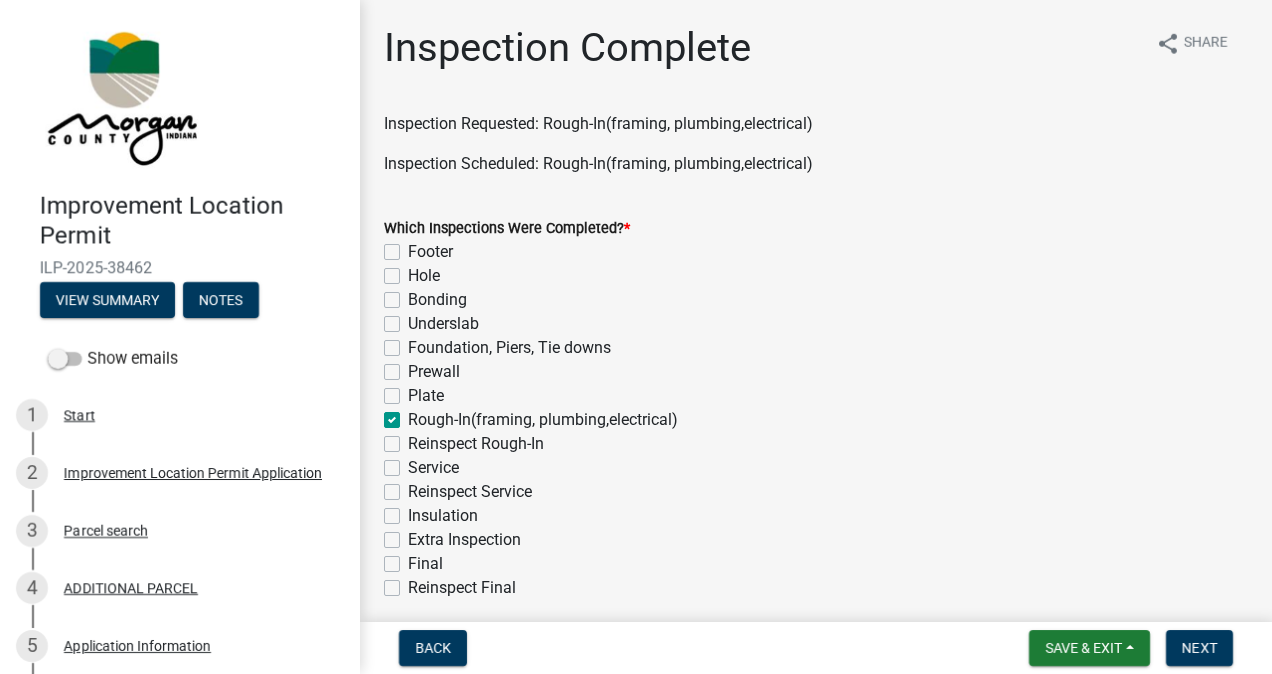 checkbox on "false" 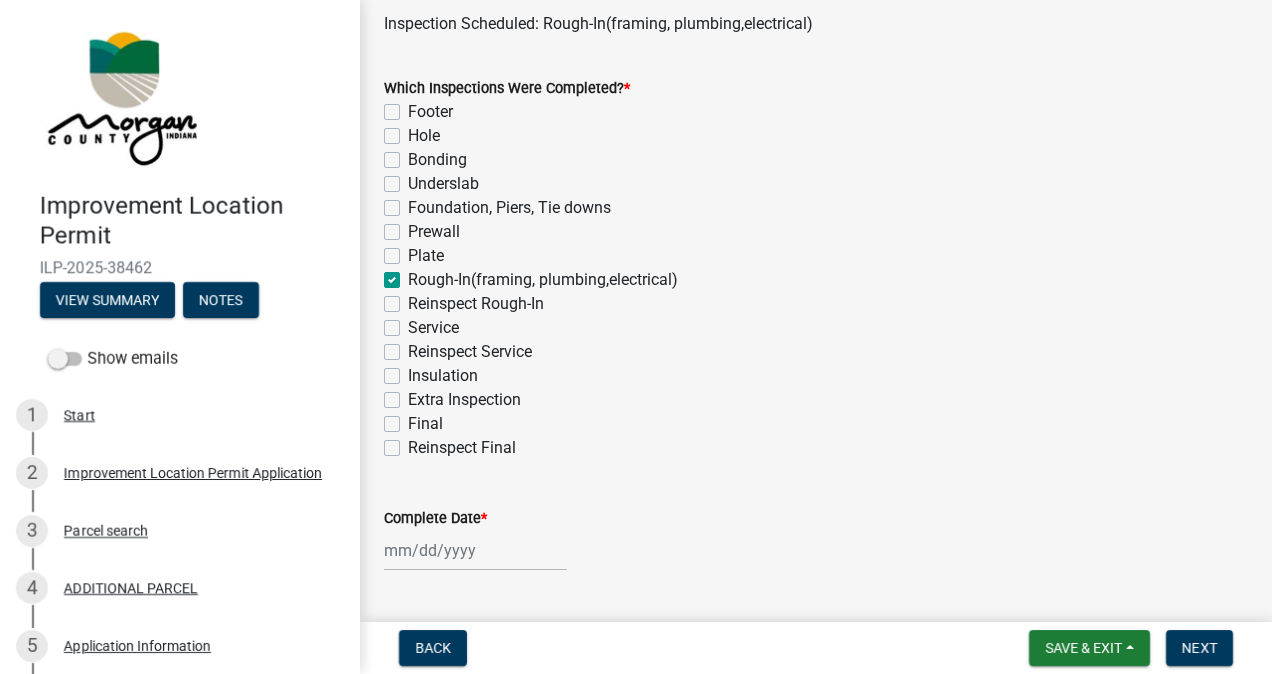 scroll, scrollTop: 165, scrollLeft: 0, axis: vertical 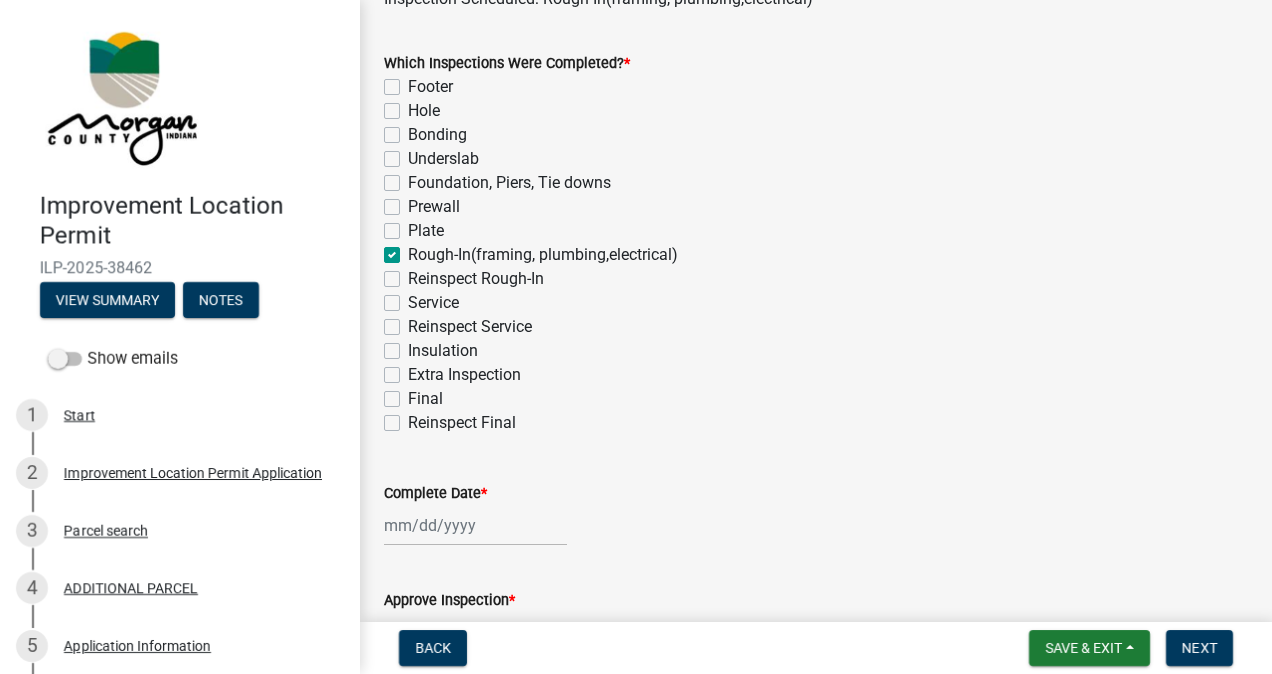 click on "Insulation" 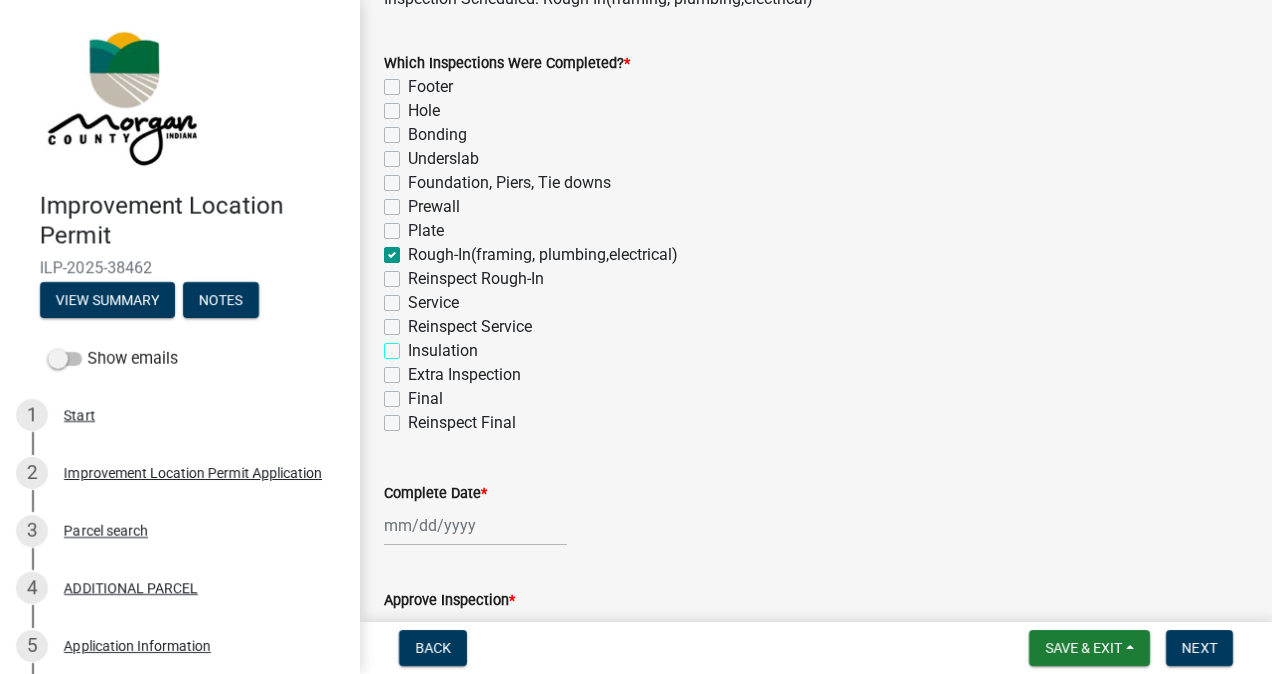 click on "Insulation" at bounding box center (414, 345) 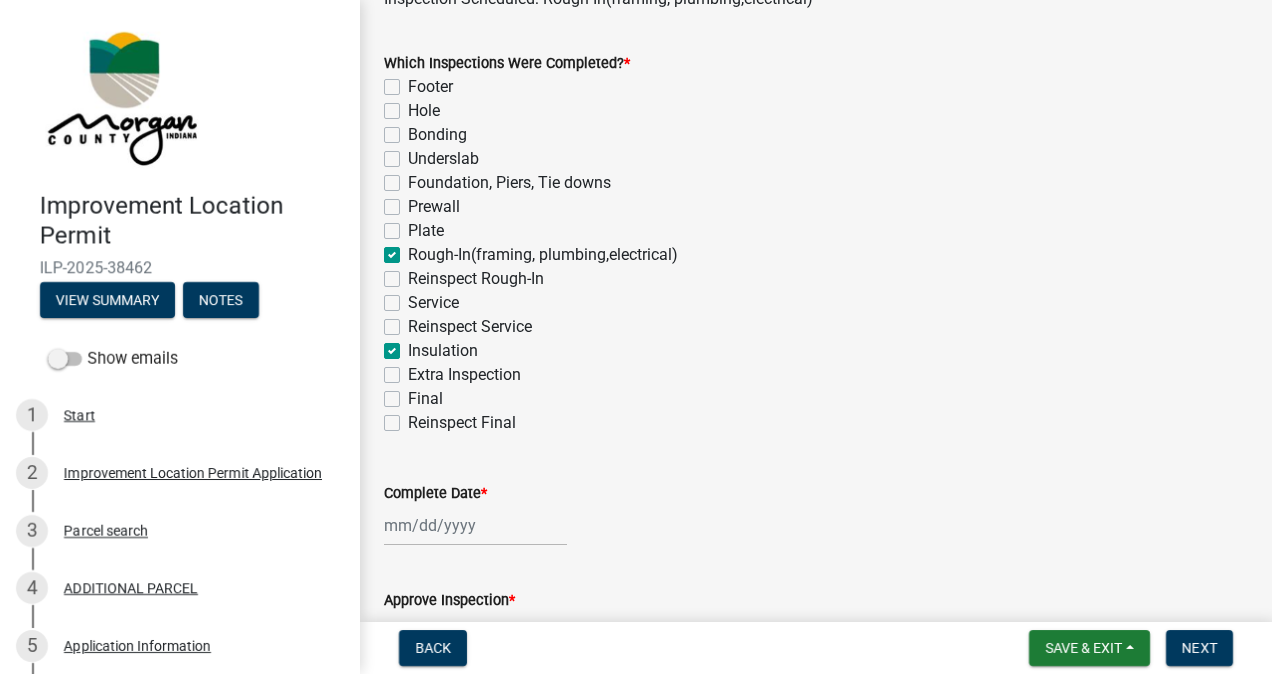 checkbox on "false" 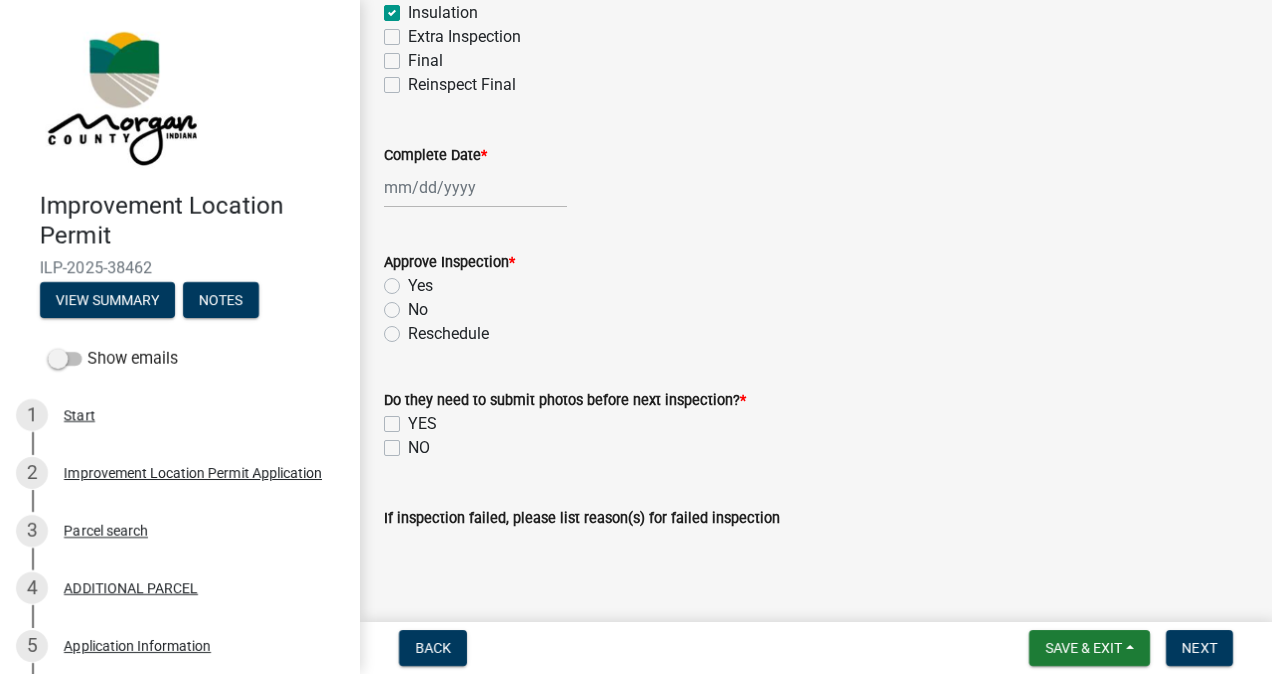 scroll, scrollTop: 513, scrollLeft: 0, axis: vertical 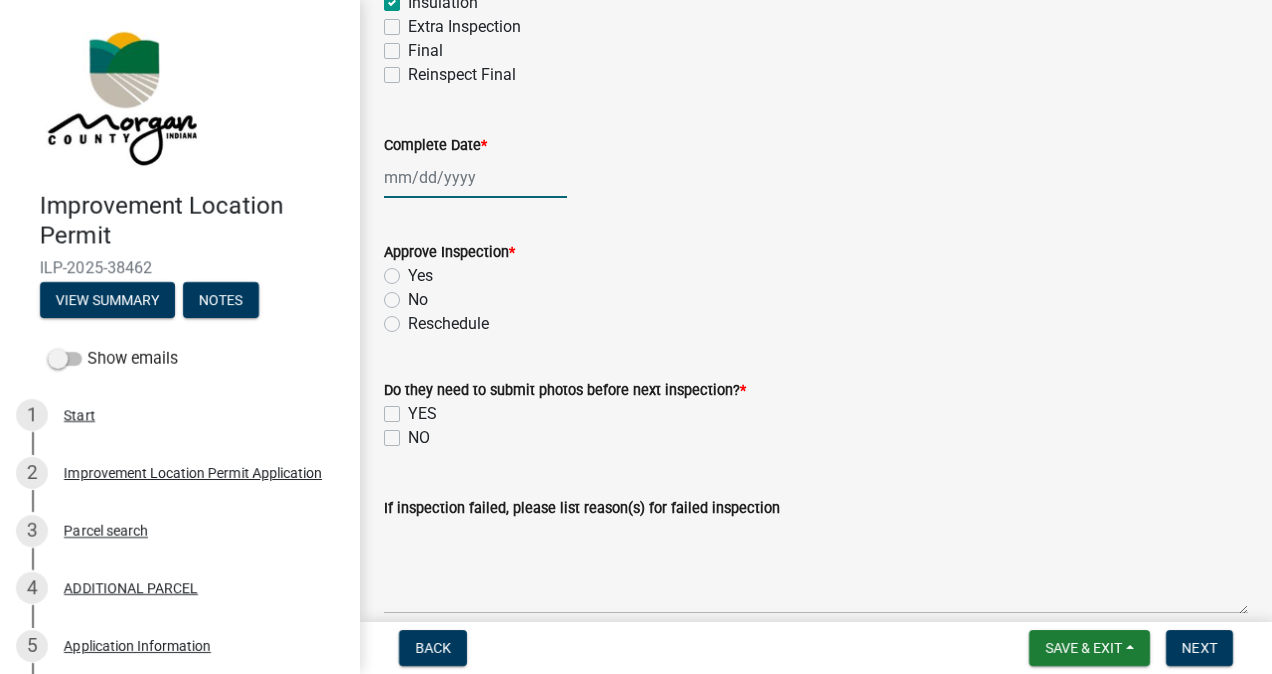 click 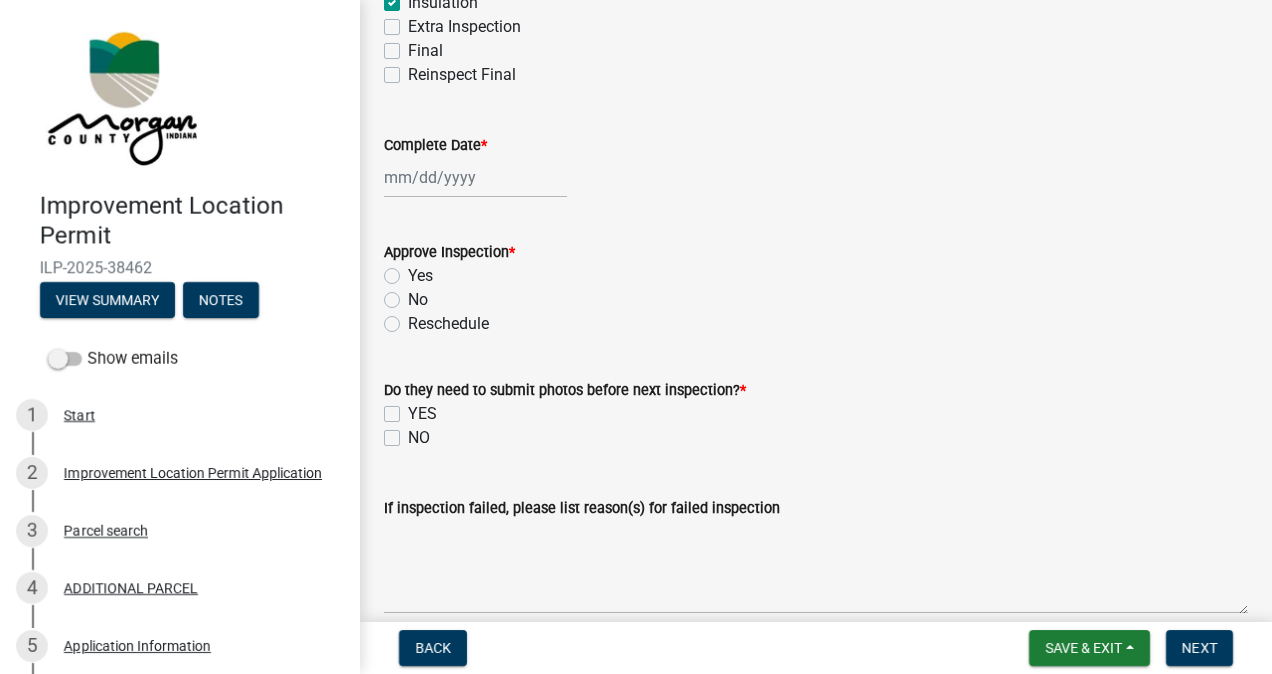 select on "8" 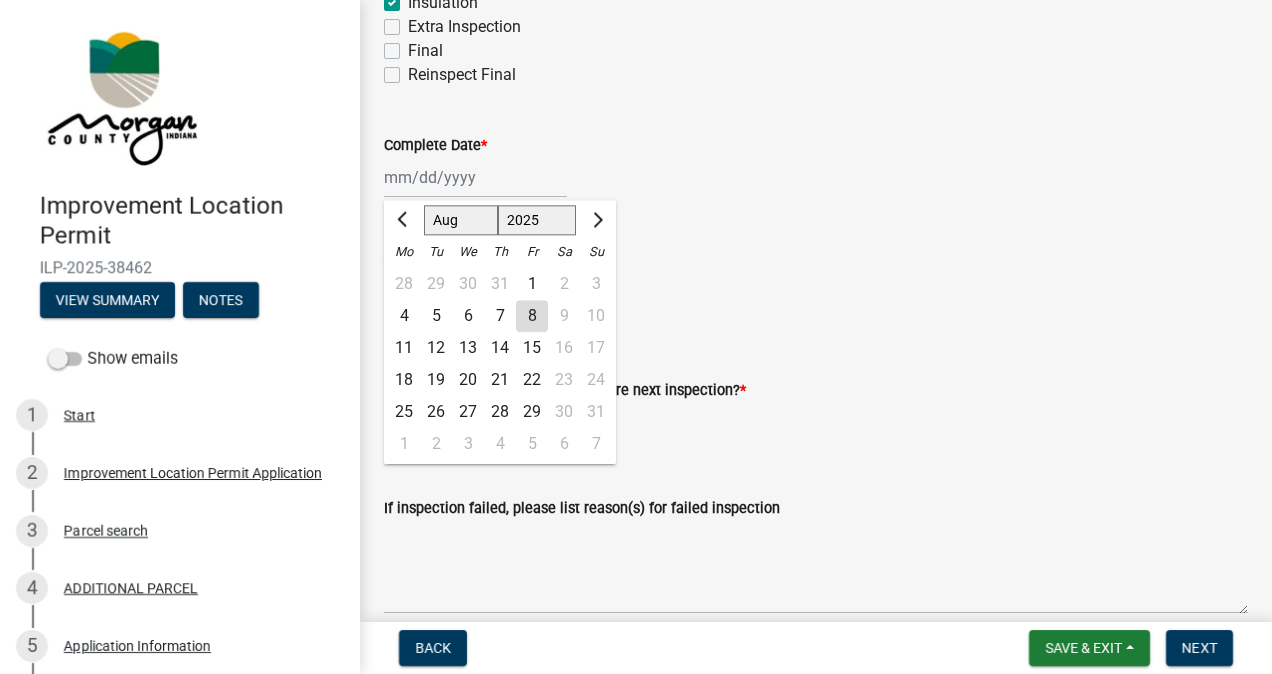 click on "8" 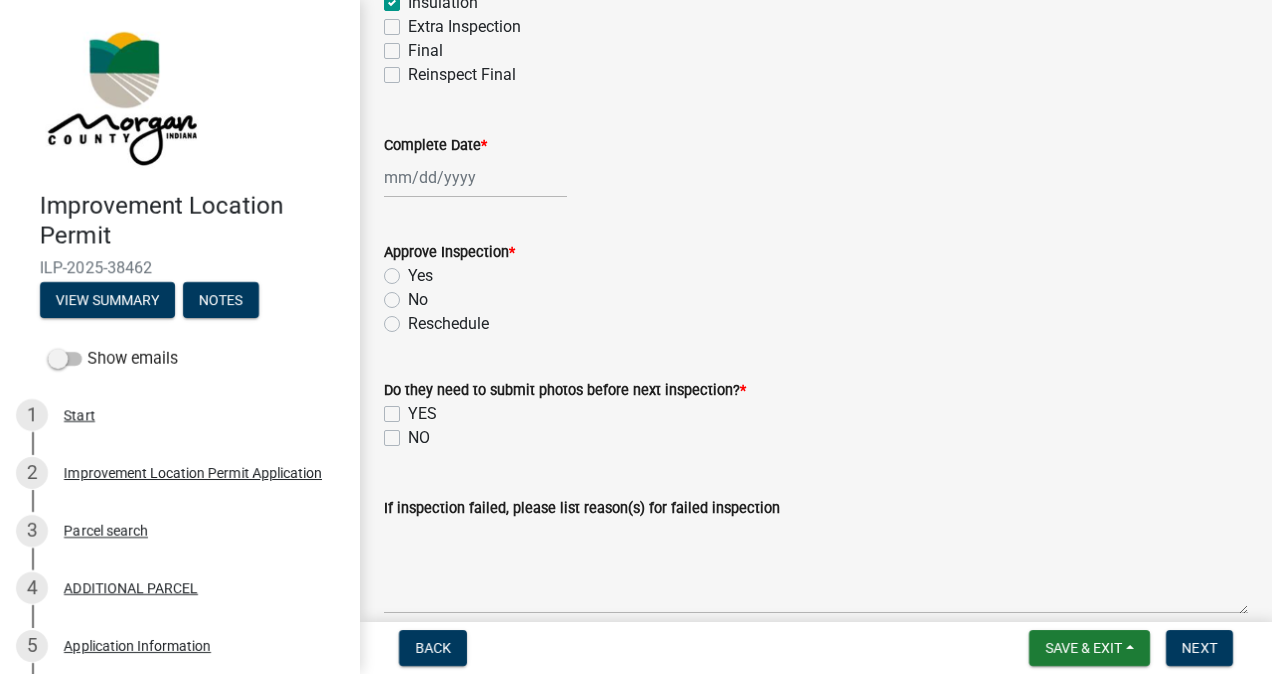 type on "08/08/2025" 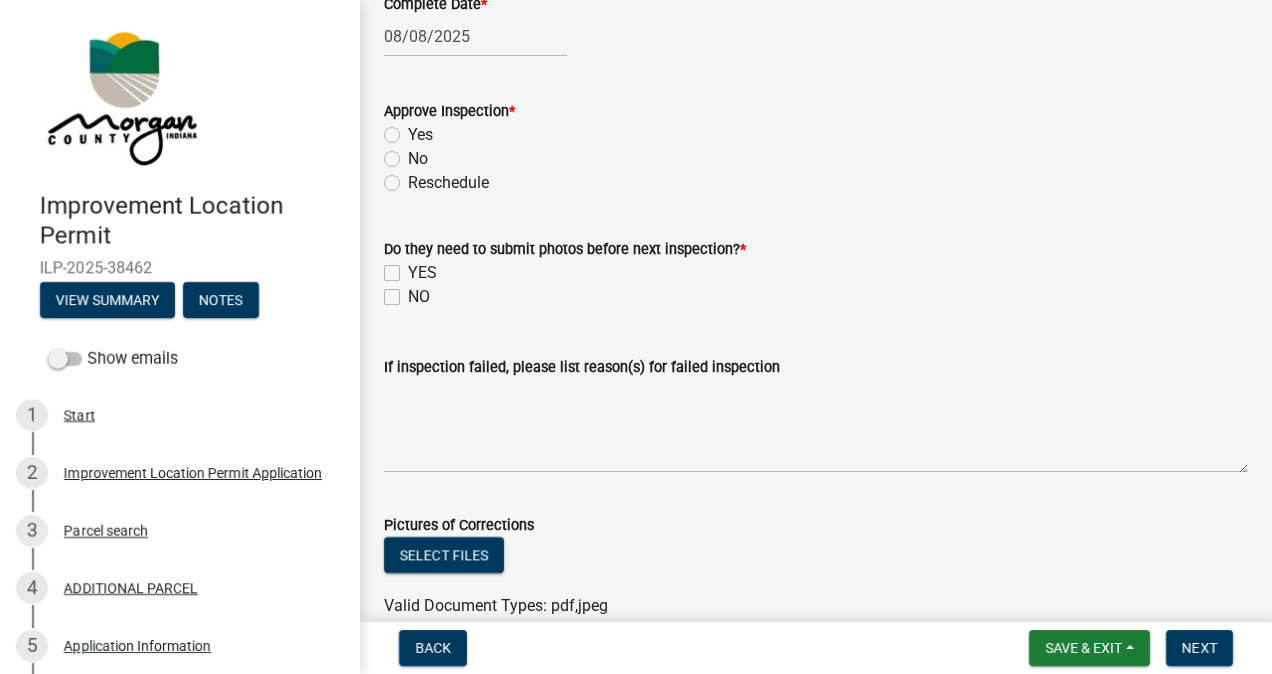 scroll, scrollTop: 660, scrollLeft: 0, axis: vertical 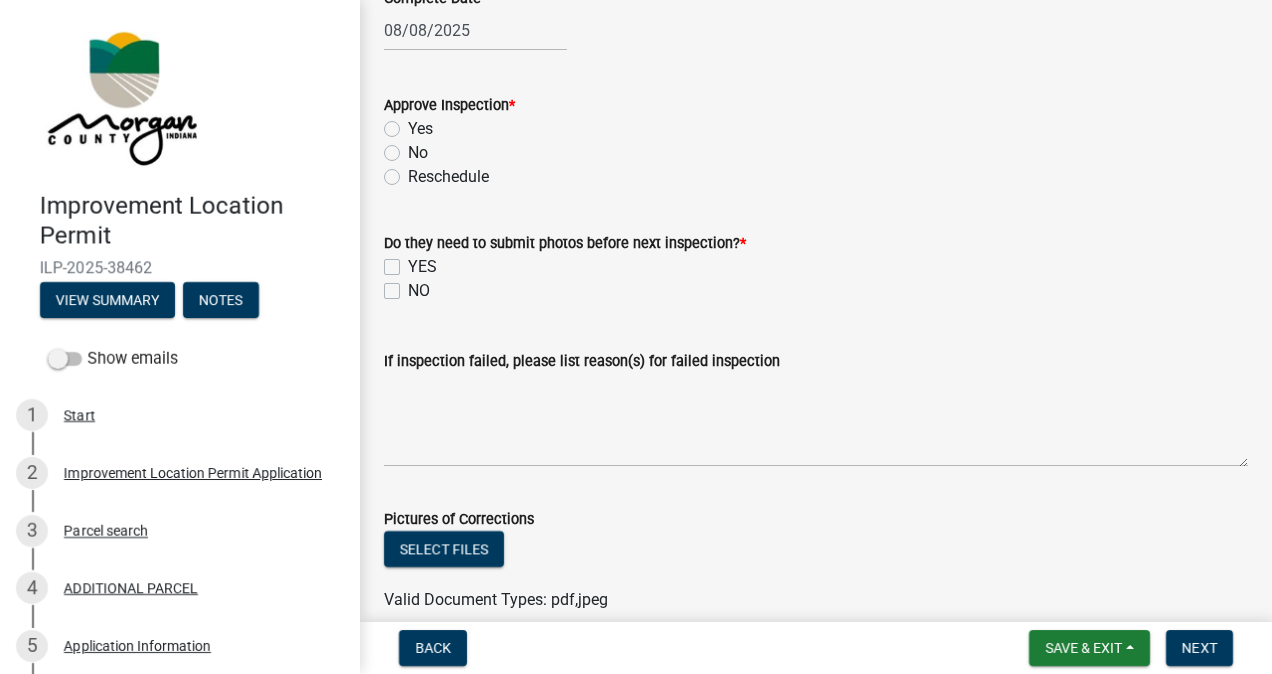 click on "Yes" 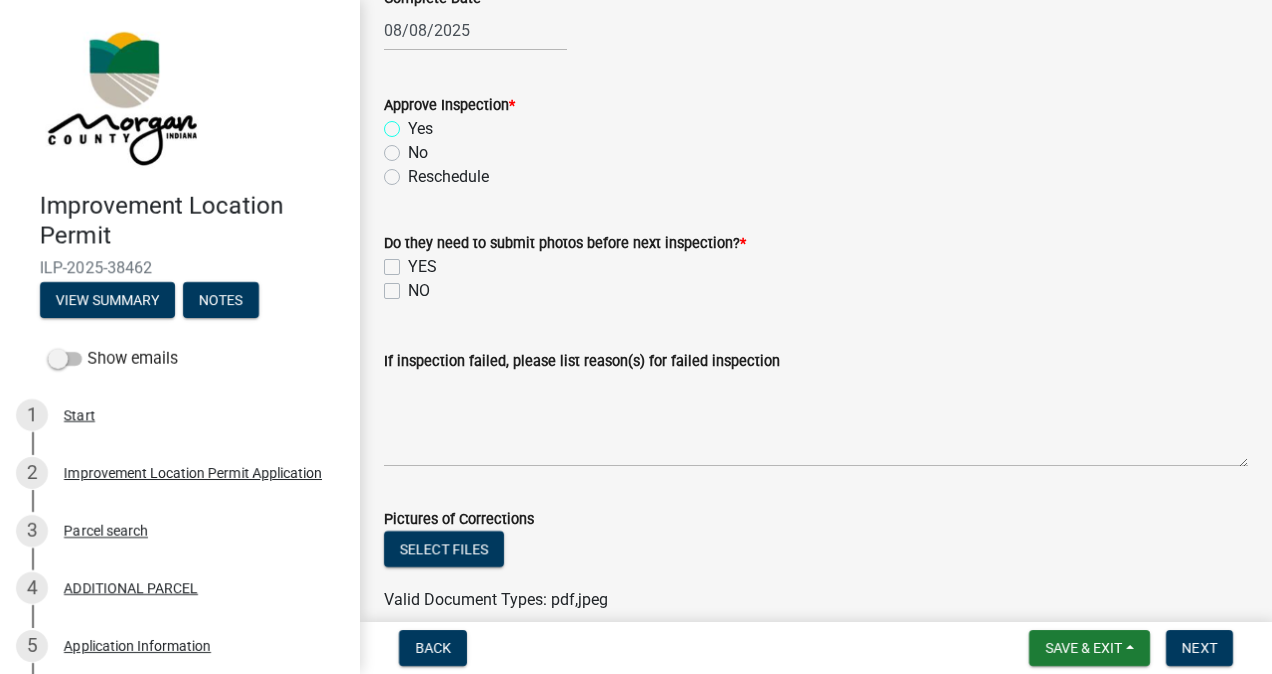 click on "Yes" at bounding box center (414, 123) 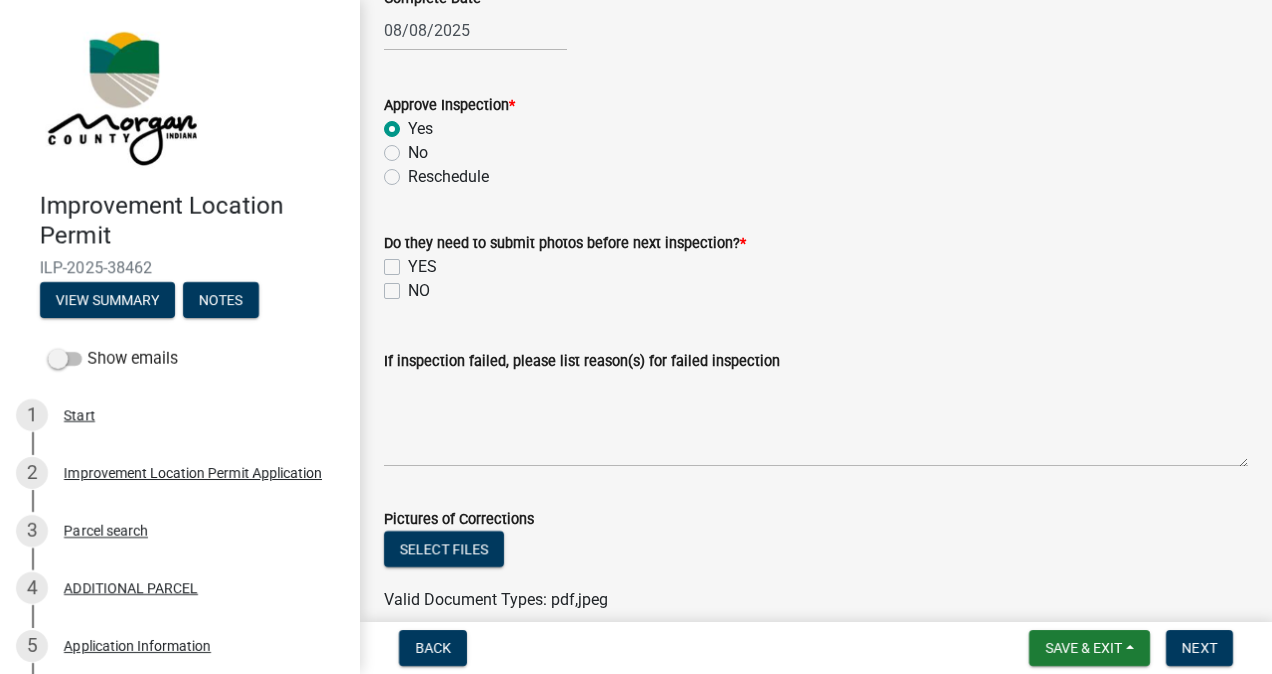 radio on "true" 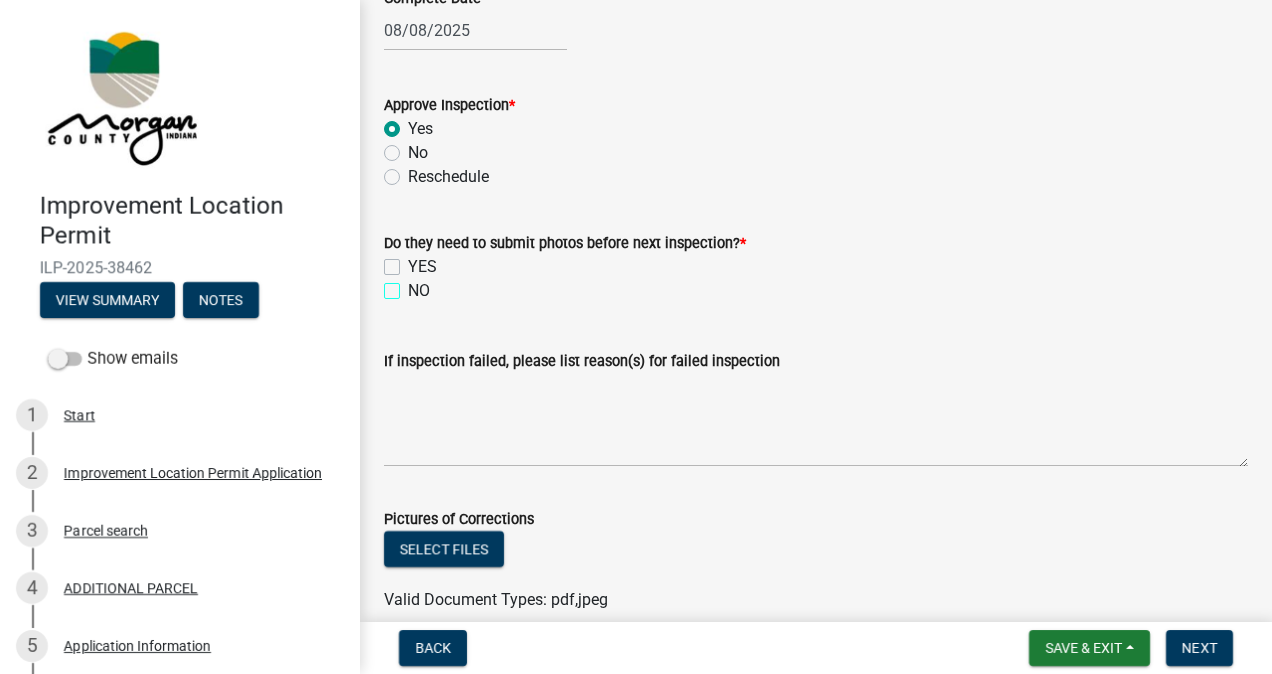 click on "NO" at bounding box center (414, 285) 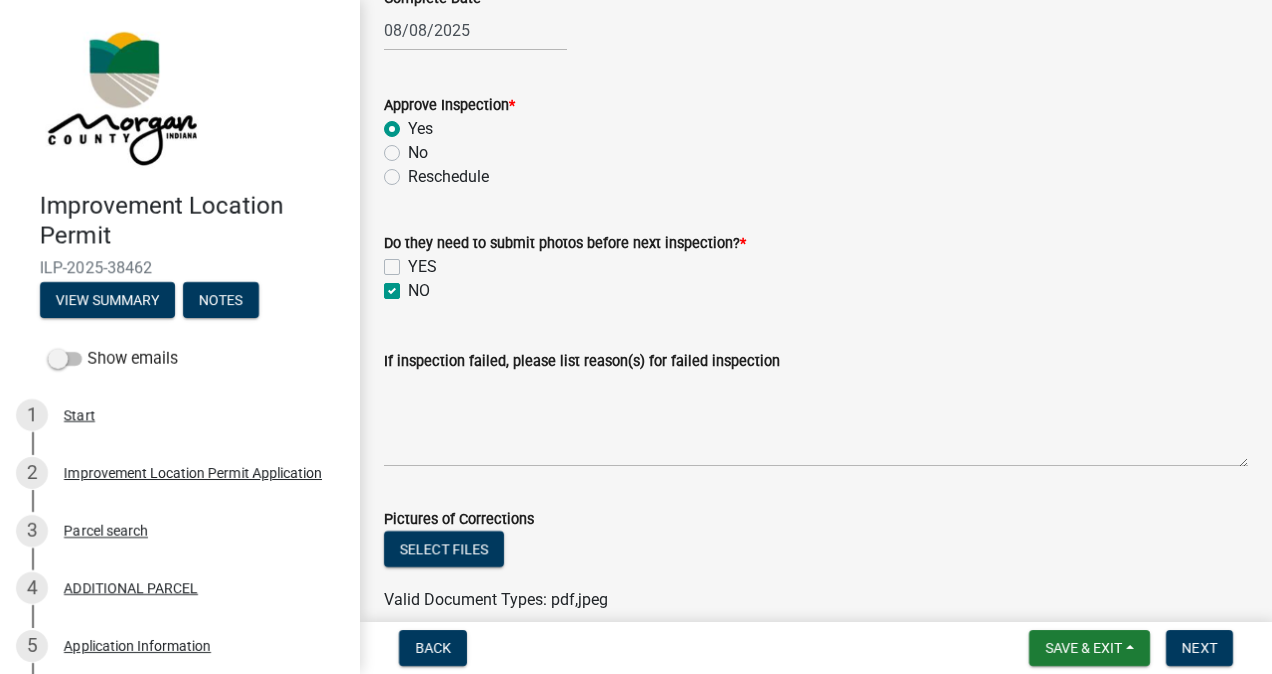 checkbox on "false" 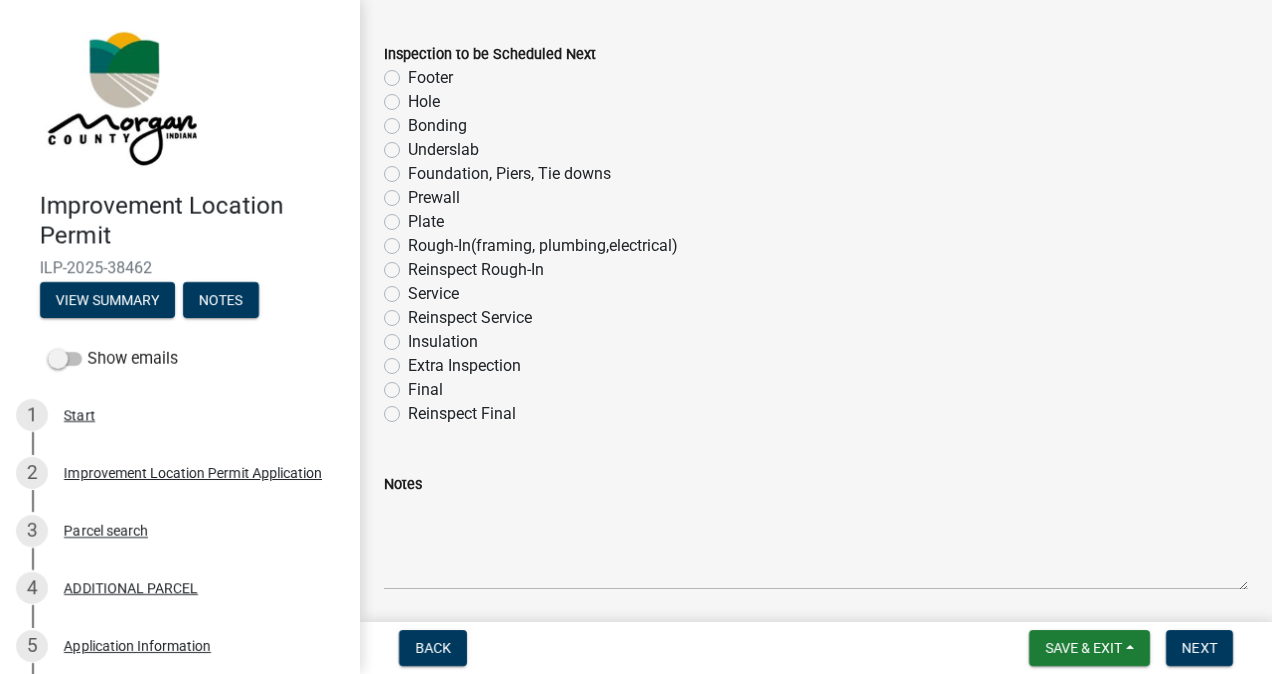 scroll, scrollTop: 1282, scrollLeft: 0, axis: vertical 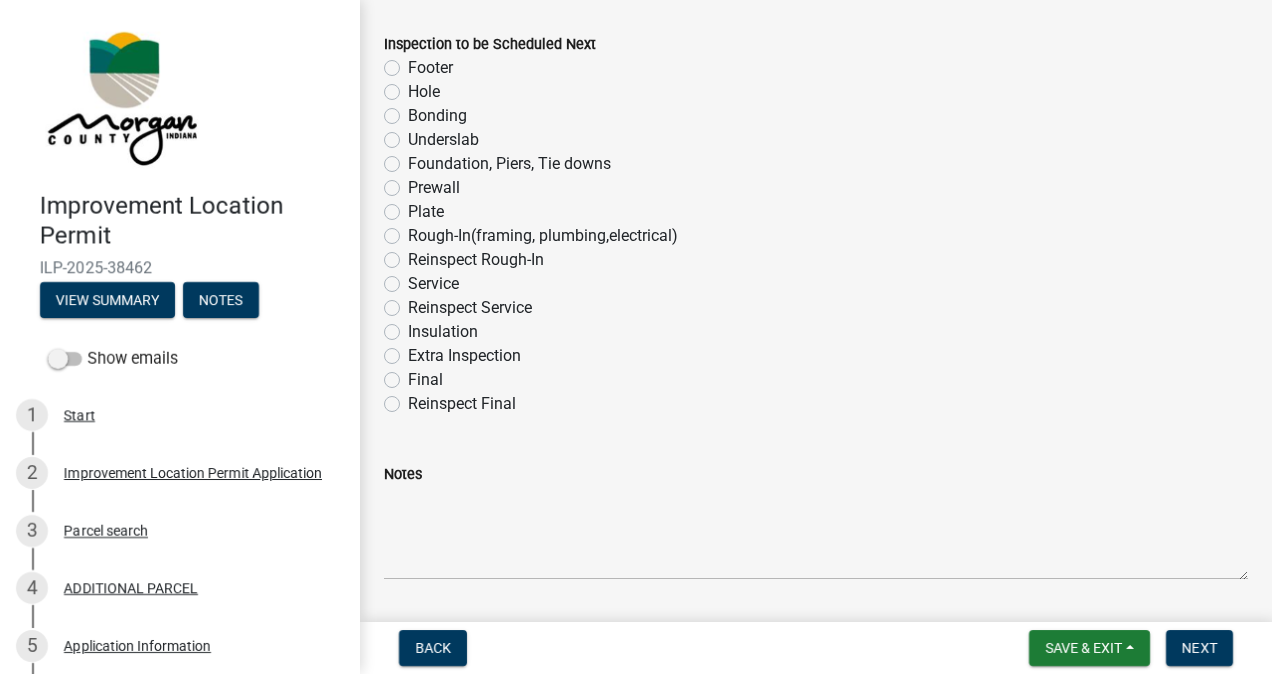 click on "Final" 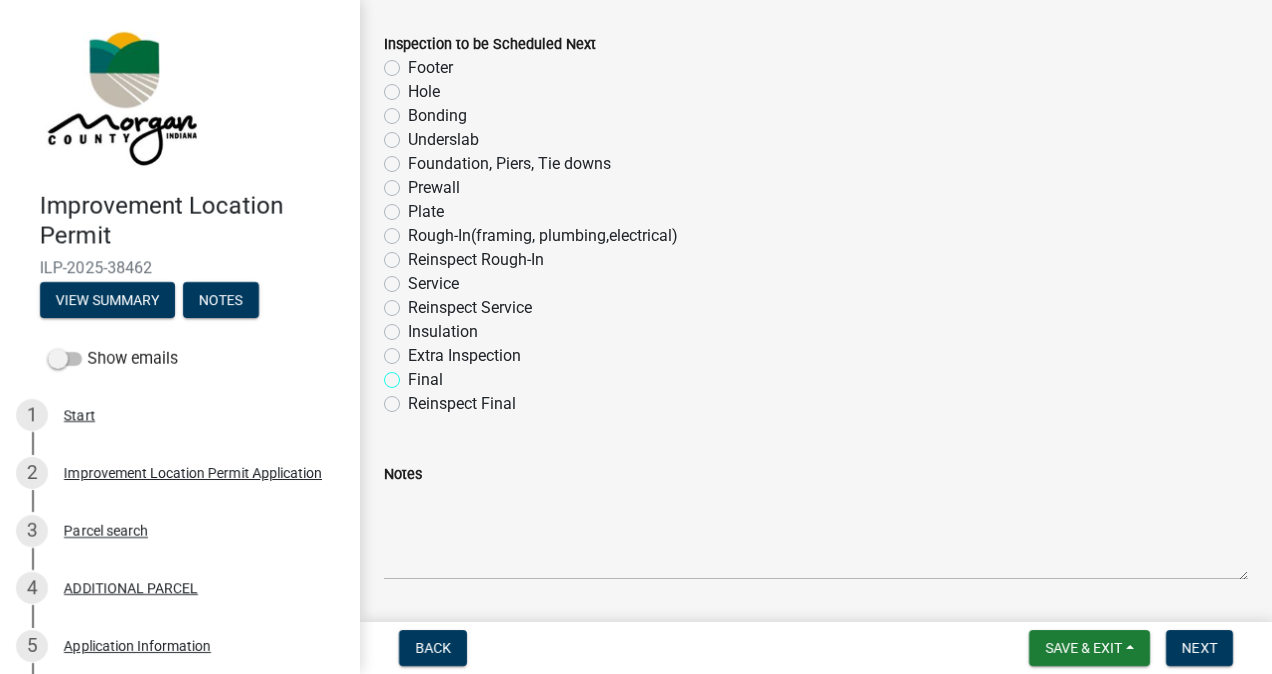 click on "Final" at bounding box center [414, 374] 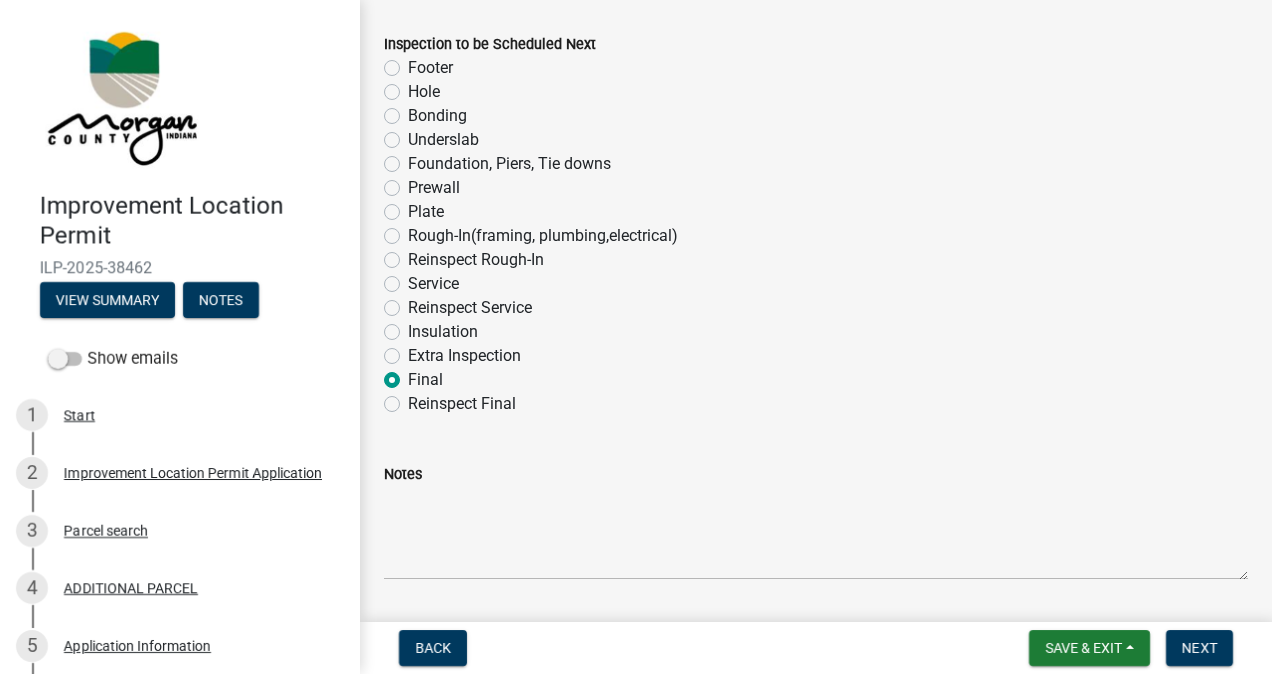 radio on "true" 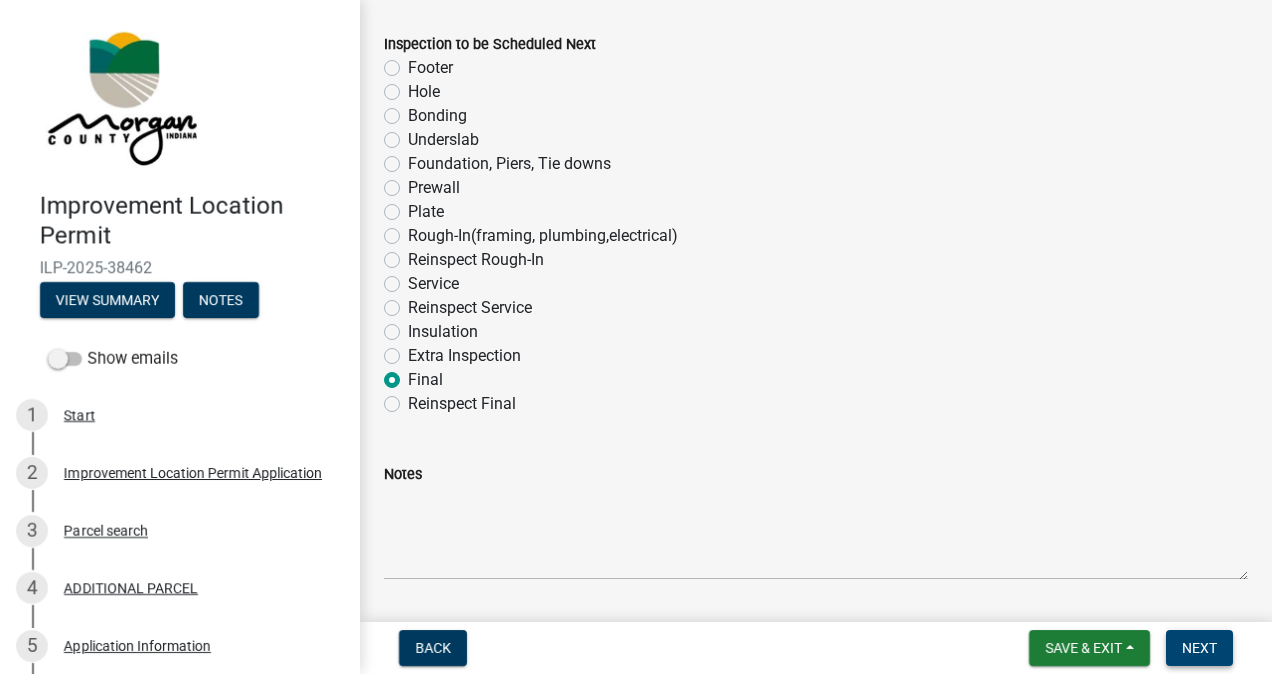 click on "Next" at bounding box center [1199, 648] 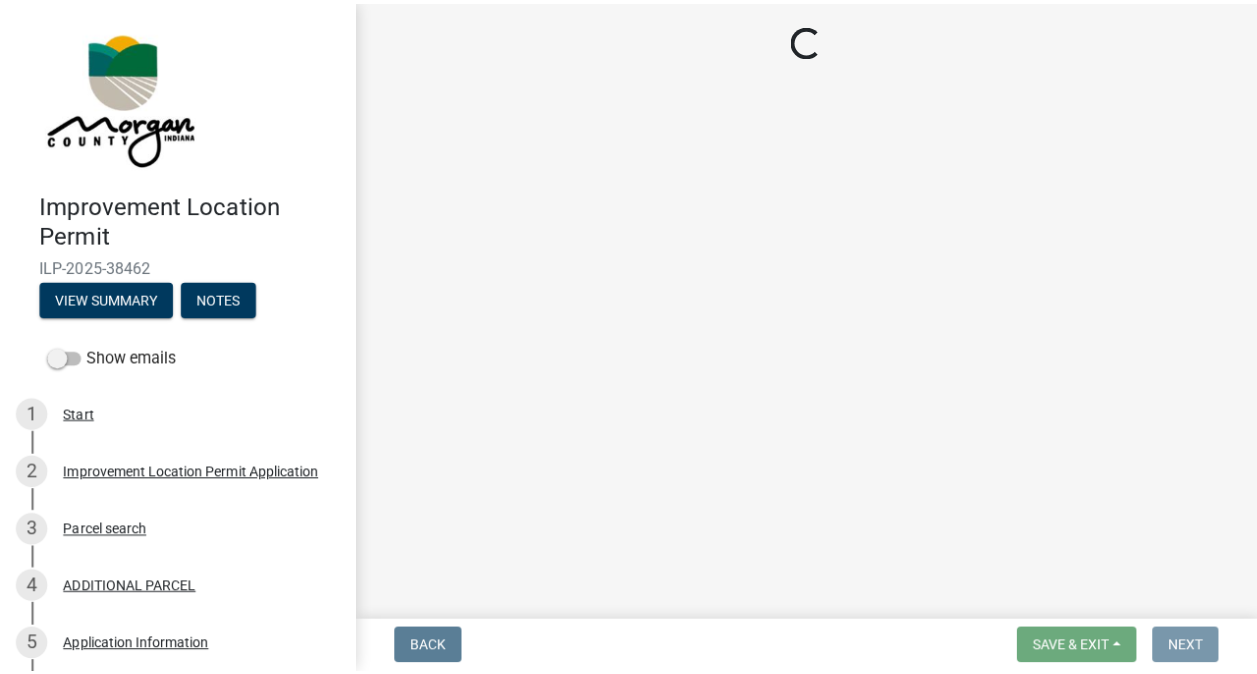 scroll, scrollTop: 0, scrollLeft: 0, axis: both 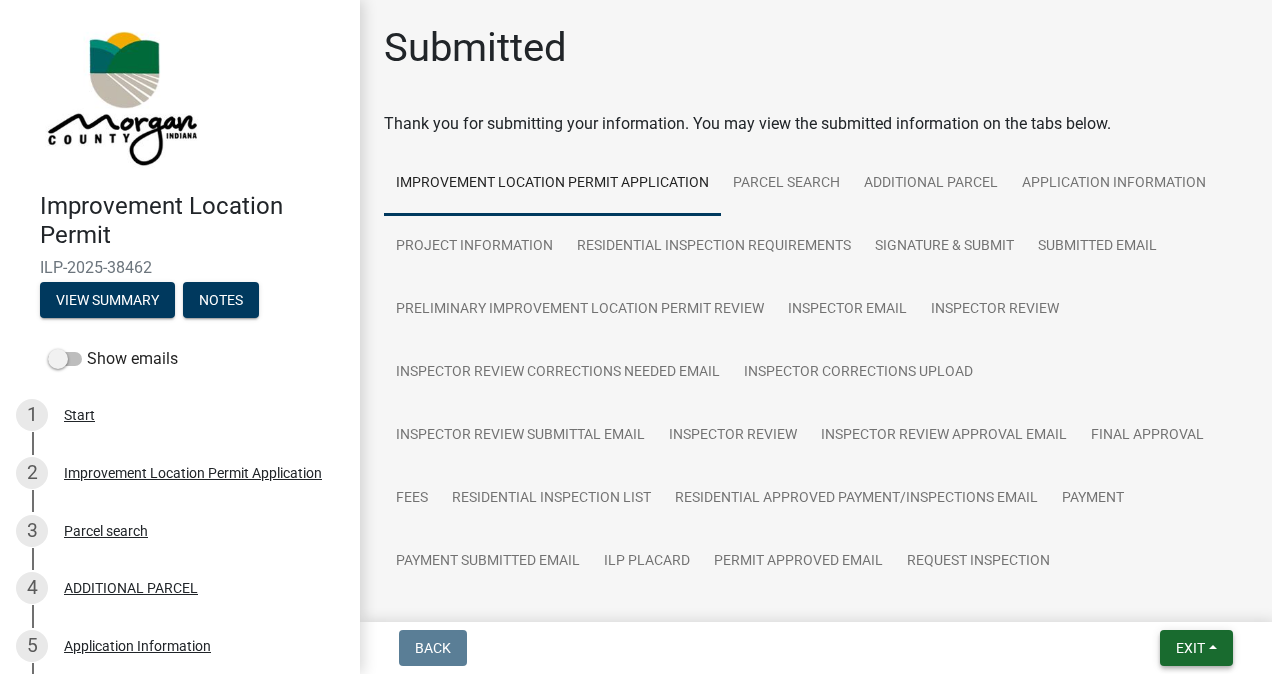 click on "Exit" at bounding box center (1190, 648) 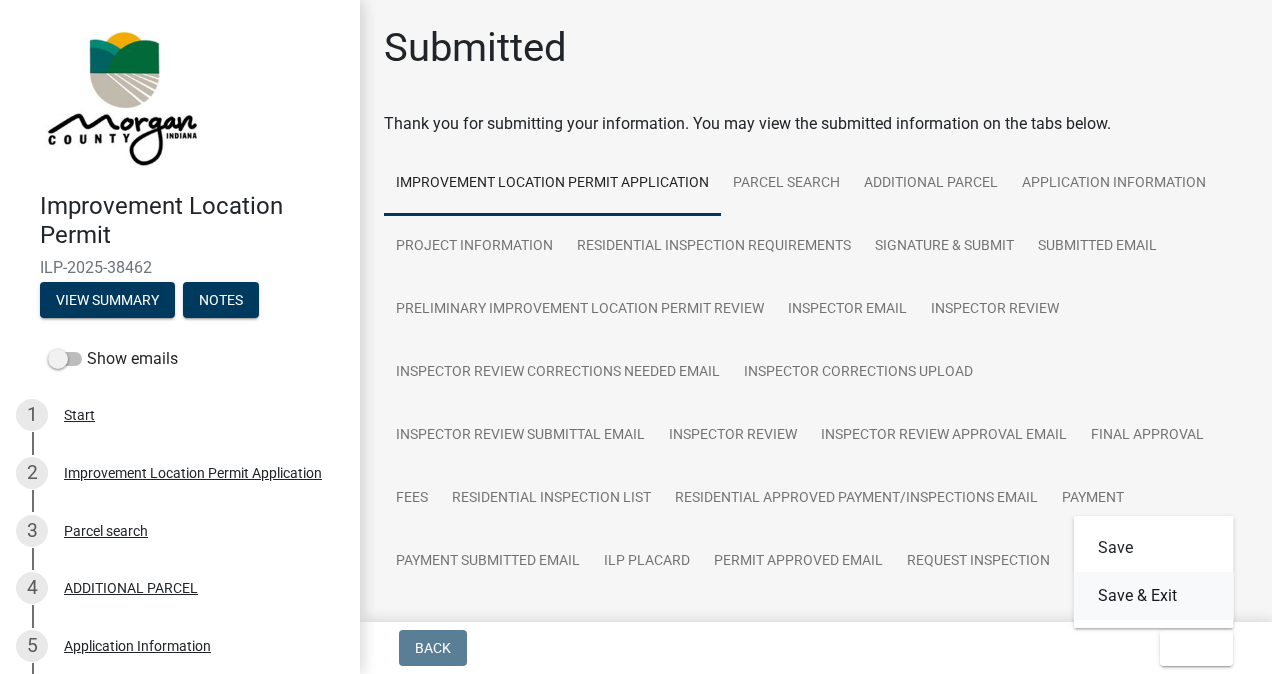 click on "Save & Exit" at bounding box center (1154, 596) 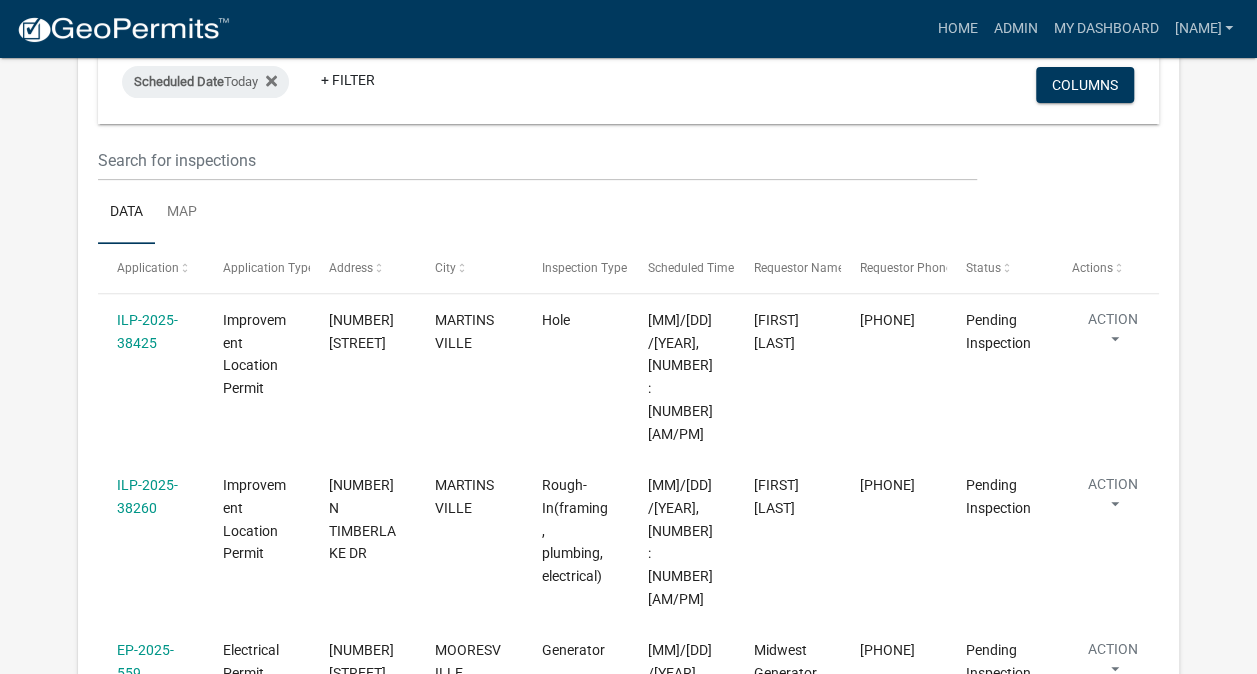 scroll, scrollTop: 343, scrollLeft: 0, axis: vertical 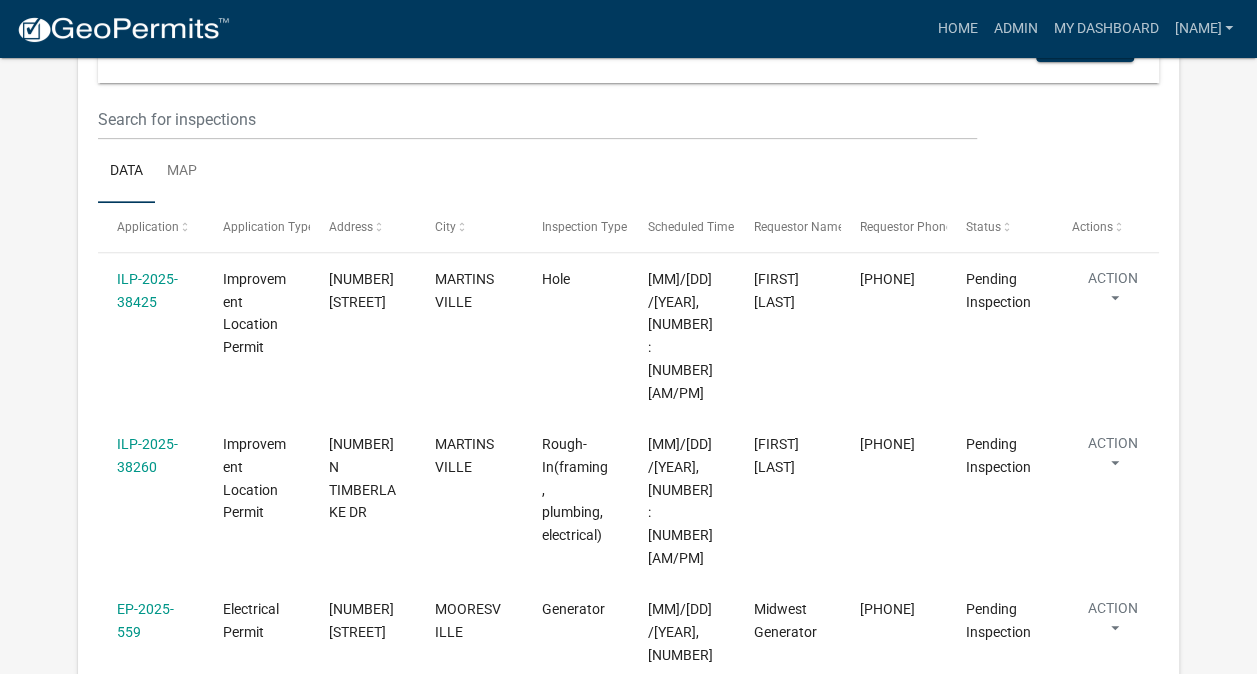 click on "ILP-2025-38260" 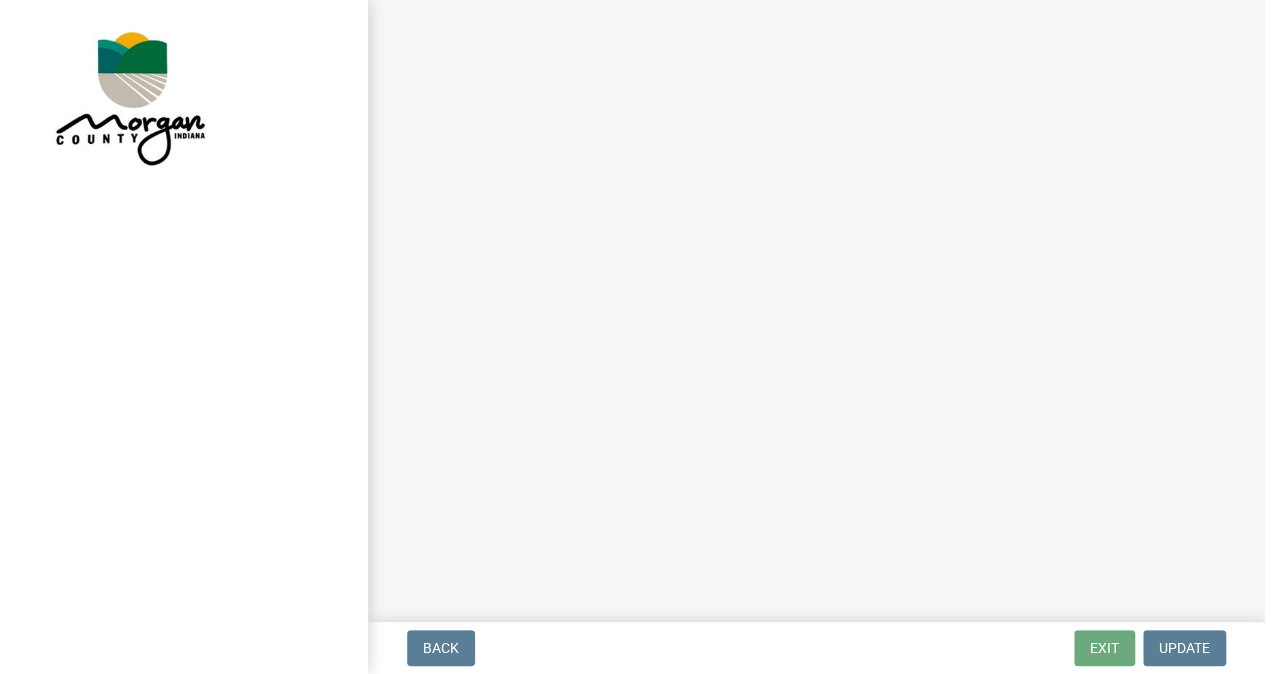 scroll, scrollTop: 0, scrollLeft: 0, axis: both 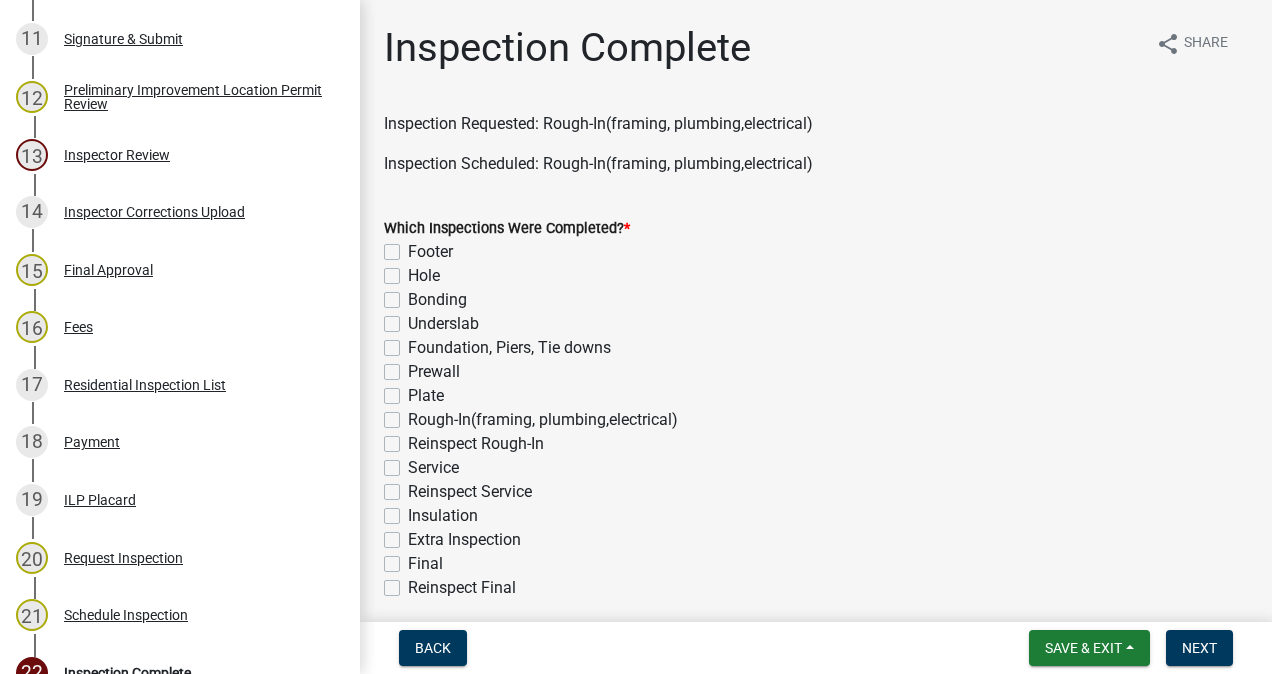 click on "Residential Inspection List" at bounding box center [145, 385] 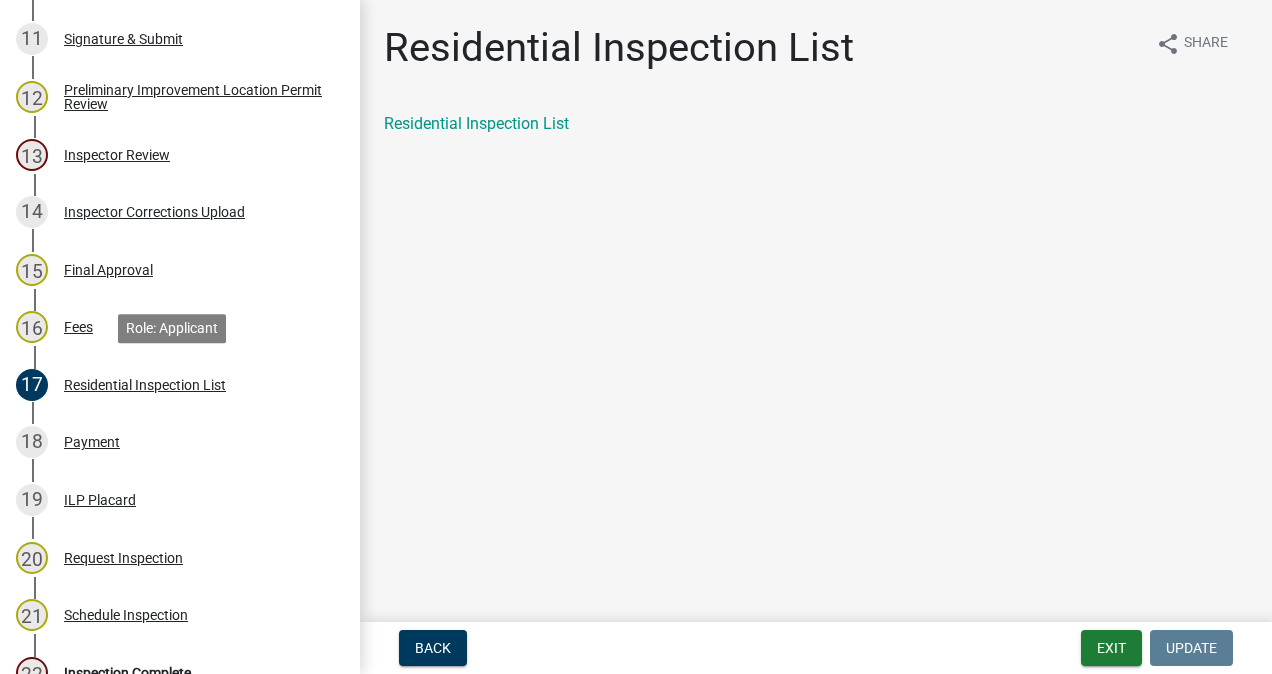 click on "Residential Inspection List" 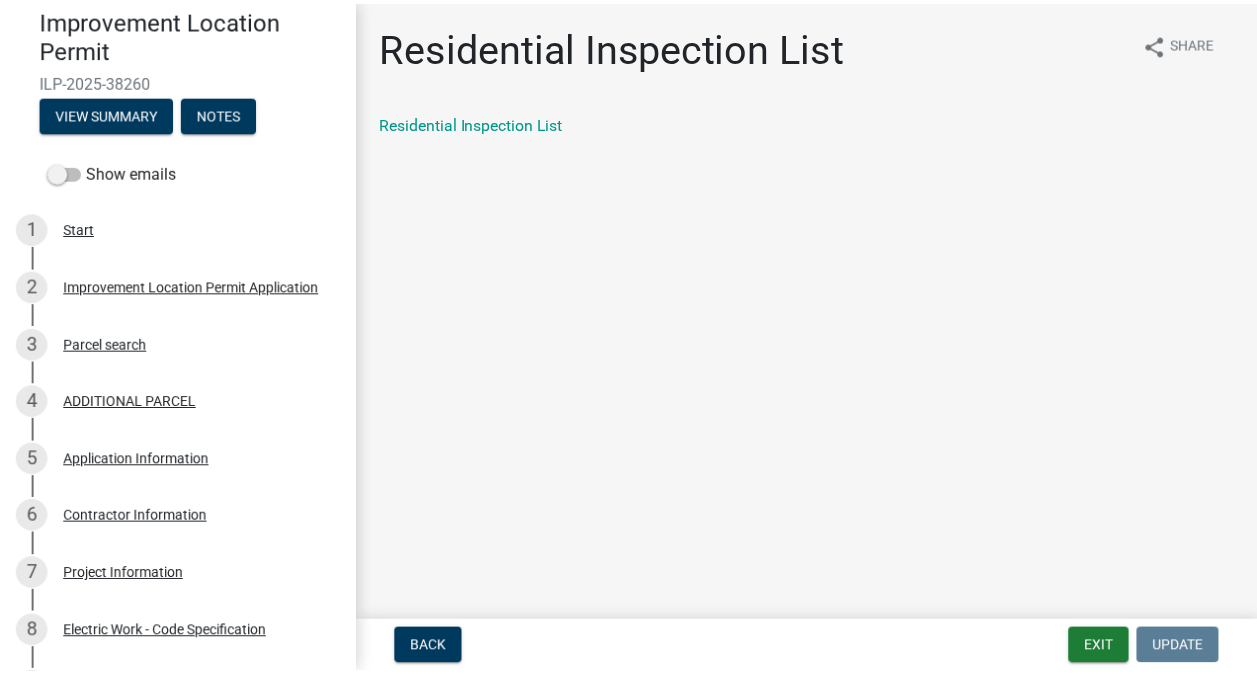scroll, scrollTop: 0, scrollLeft: 0, axis: both 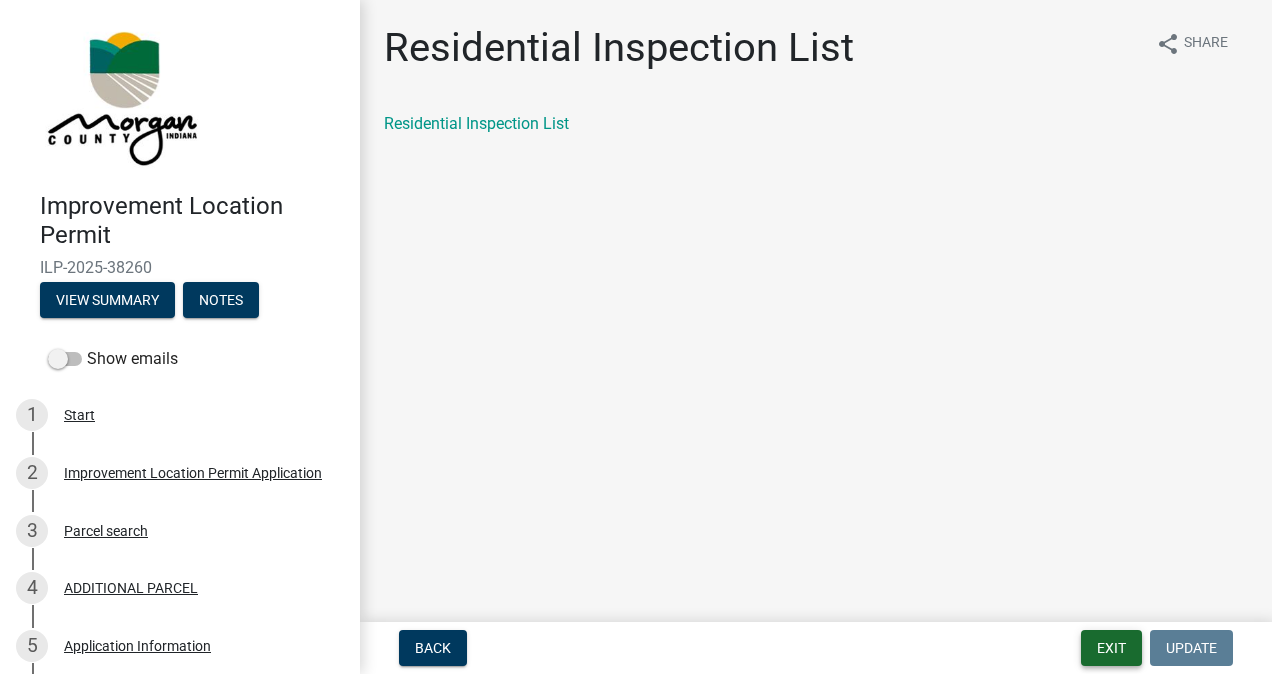 click on "Exit" at bounding box center [1111, 648] 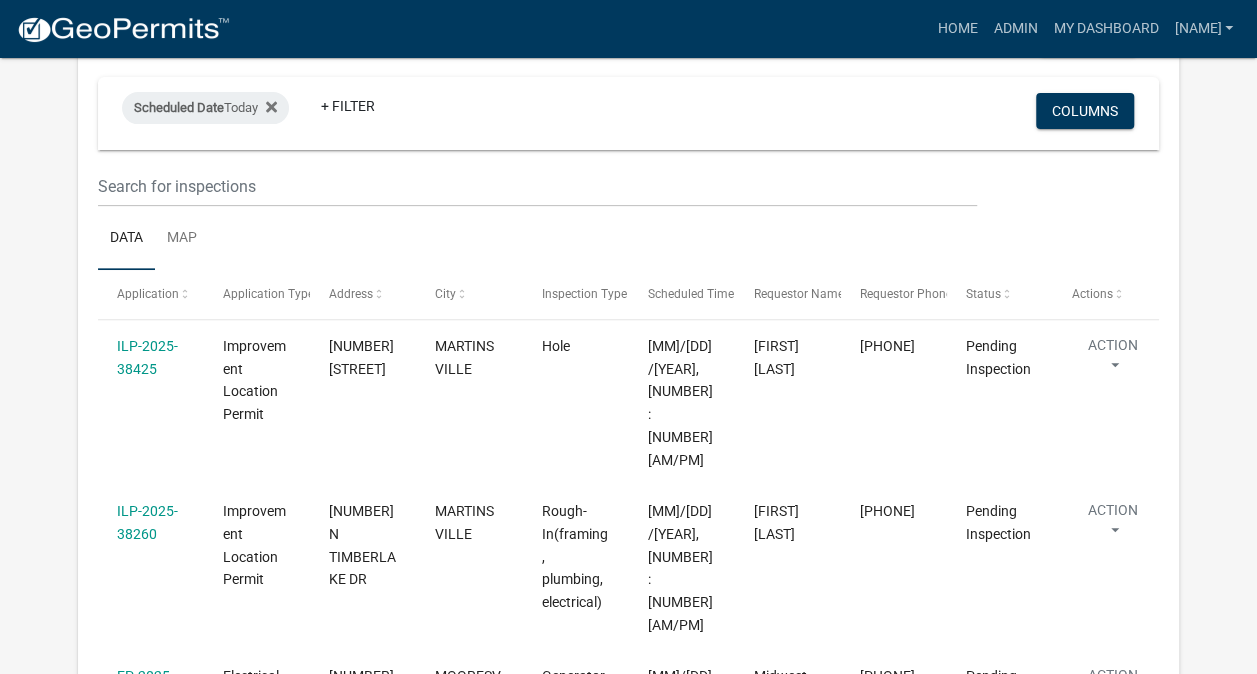 scroll, scrollTop: 280, scrollLeft: 0, axis: vertical 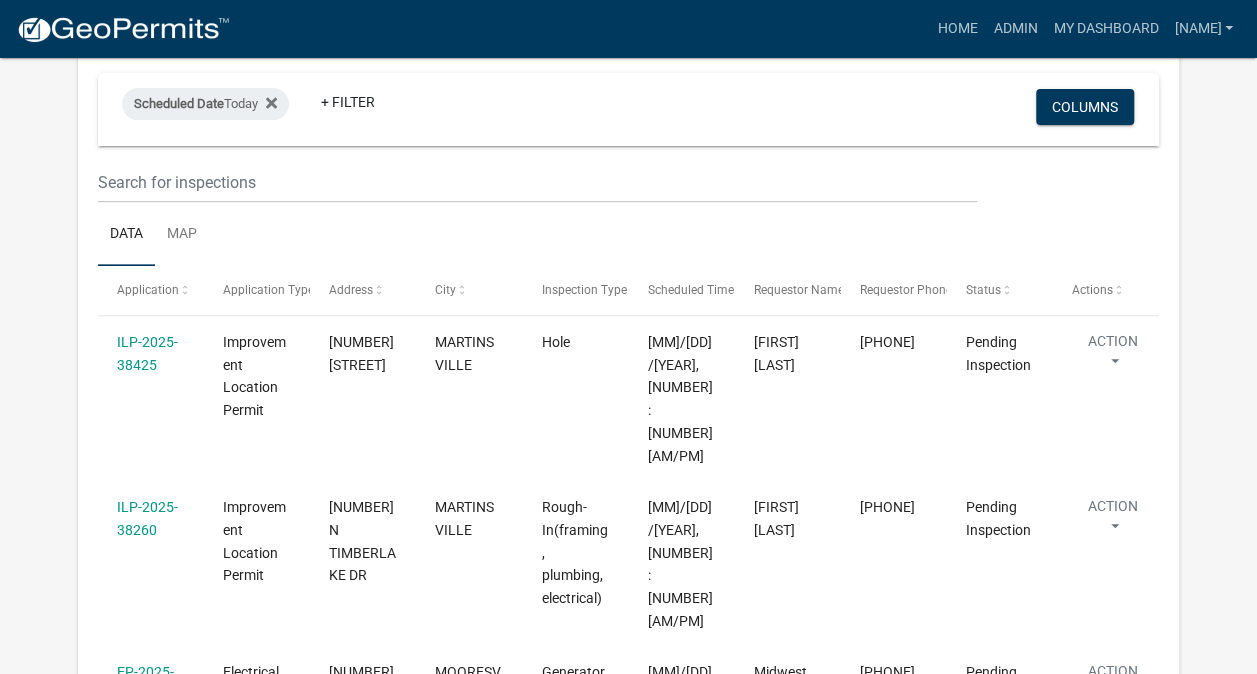 select on "3: 100" 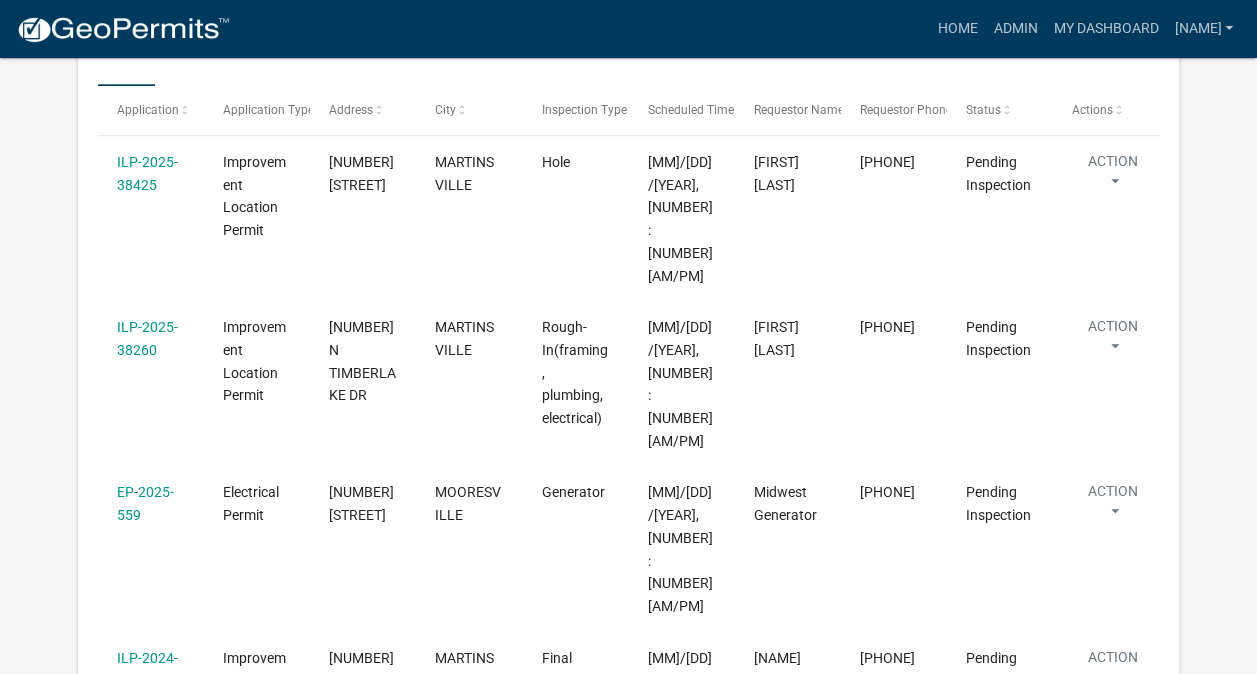 scroll, scrollTop: 450, scrollLeft: 0, axis: vertical 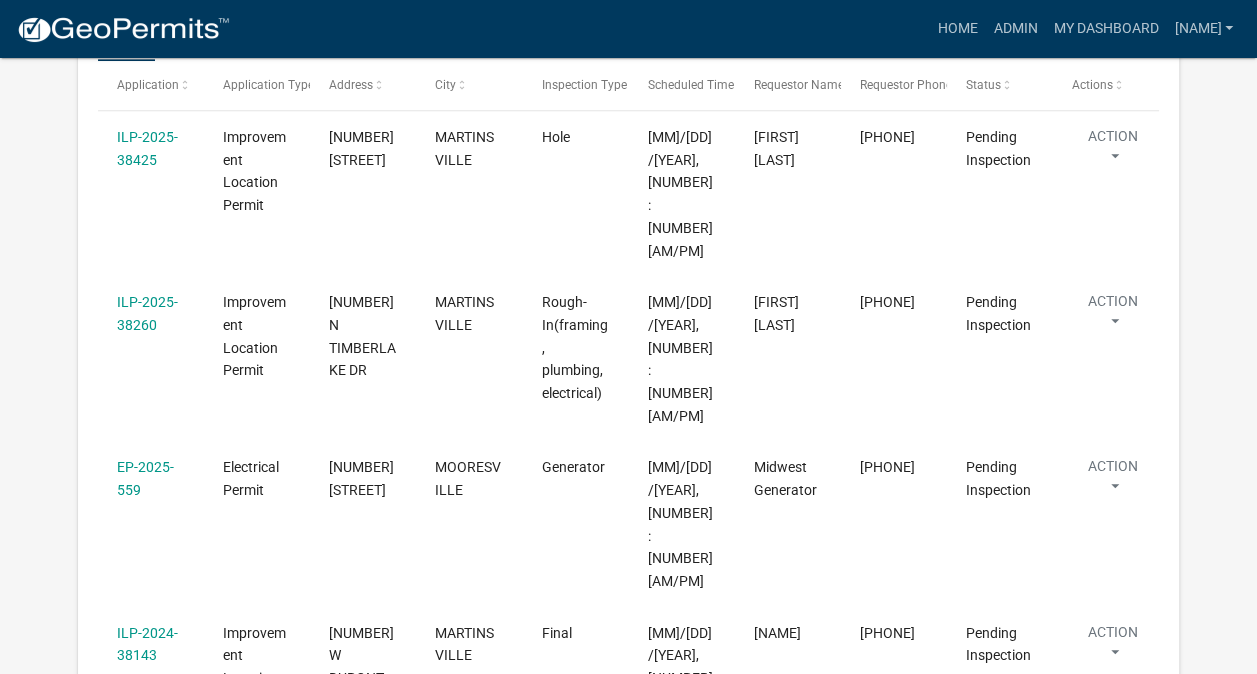 click on "ILP-2025-38260" 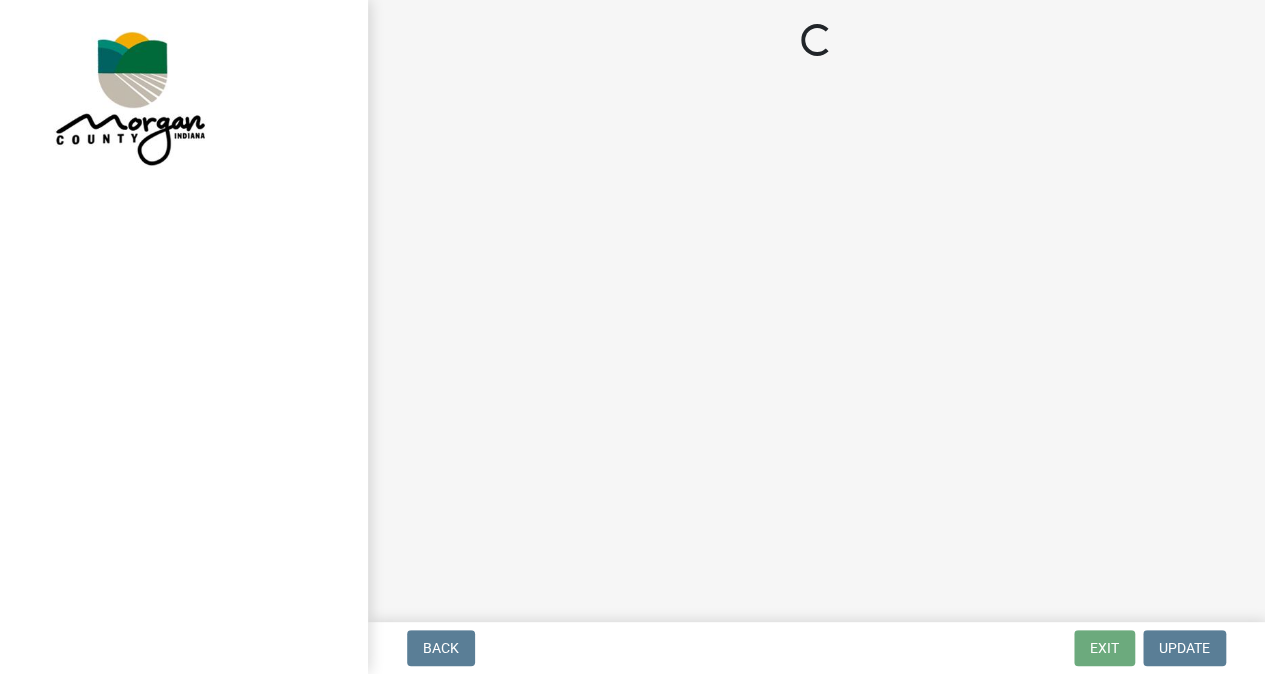scroll, scrollTop: 0, scrollLeft: 0, axis: both 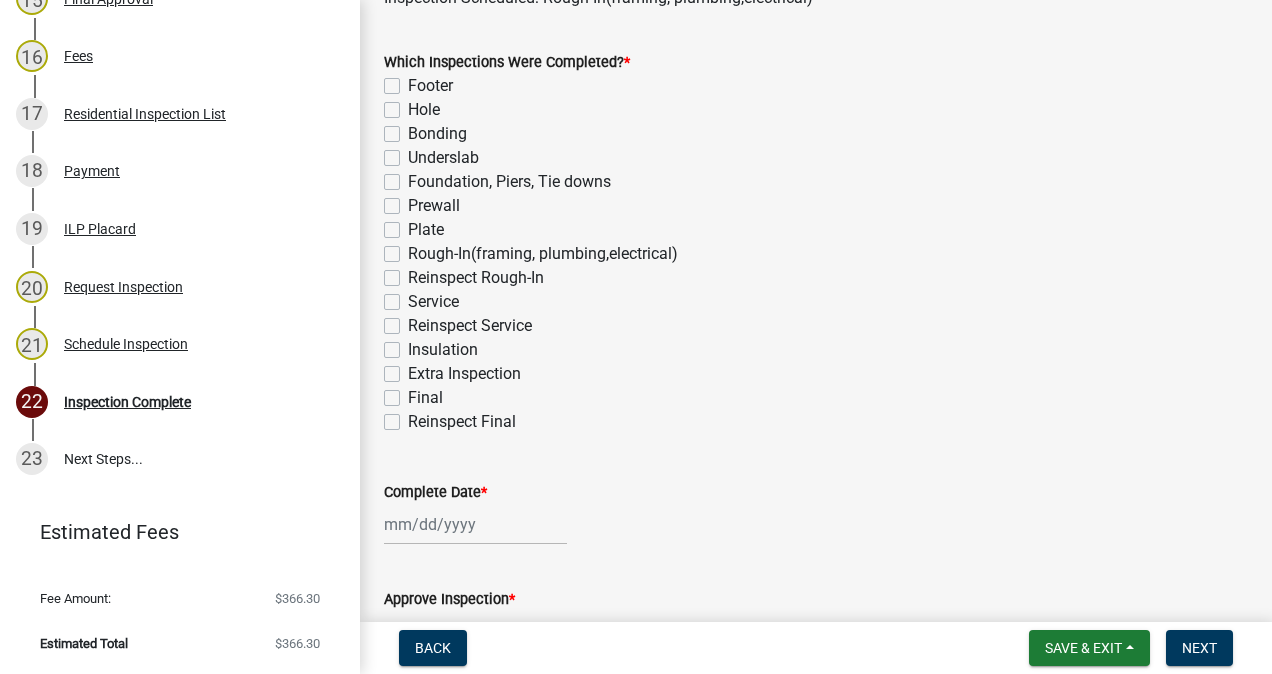 click on "Rough-In(framing, plumbing,electrical)" 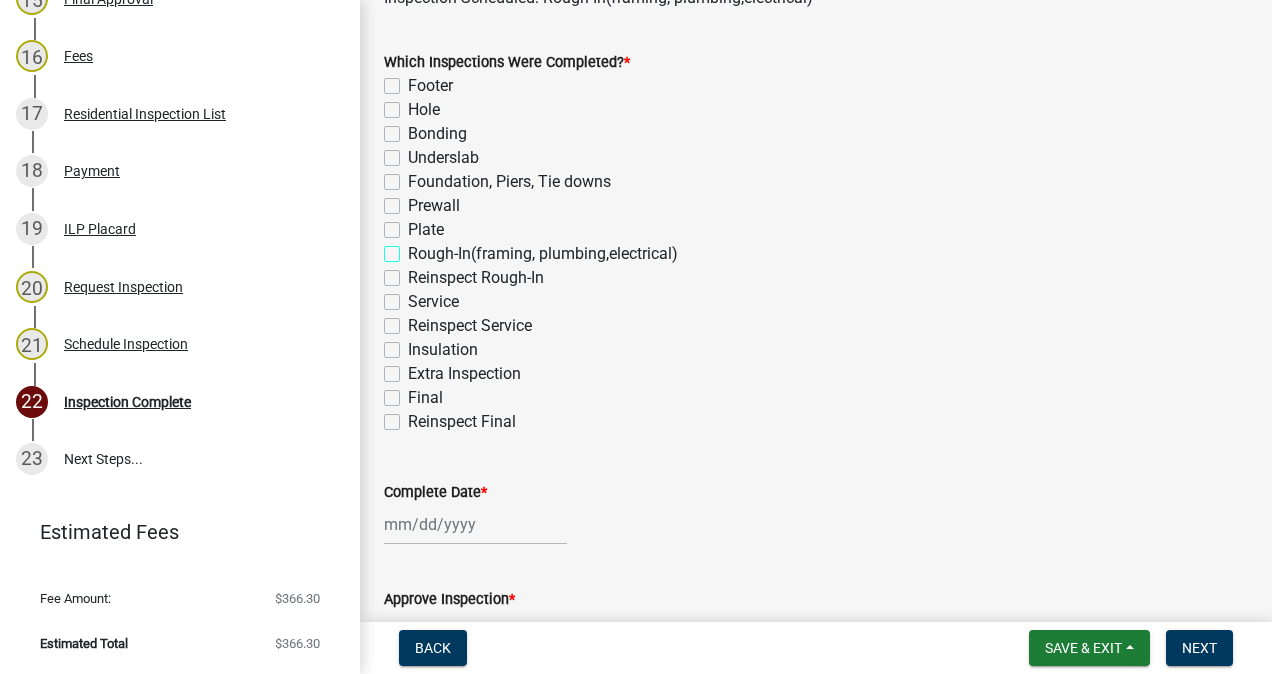 click on "Rough-In(framing, plumbing,electrical)" at bounding box center (414, 248) 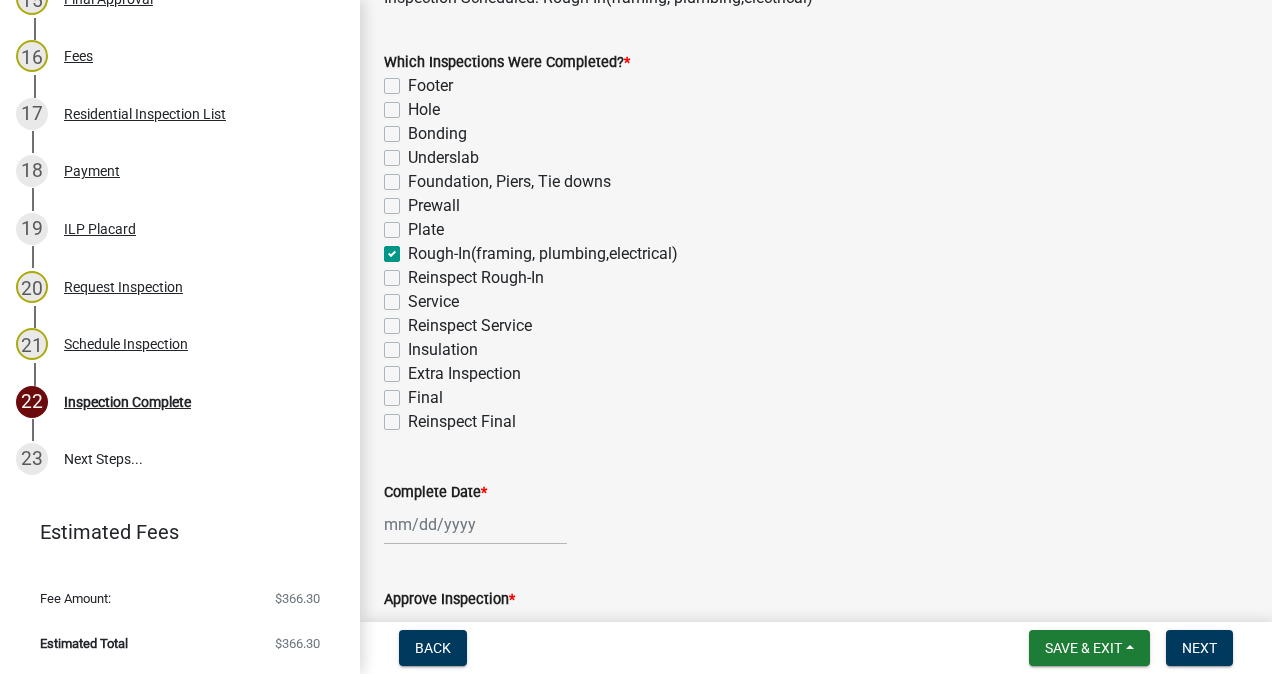 checkbox on "false" 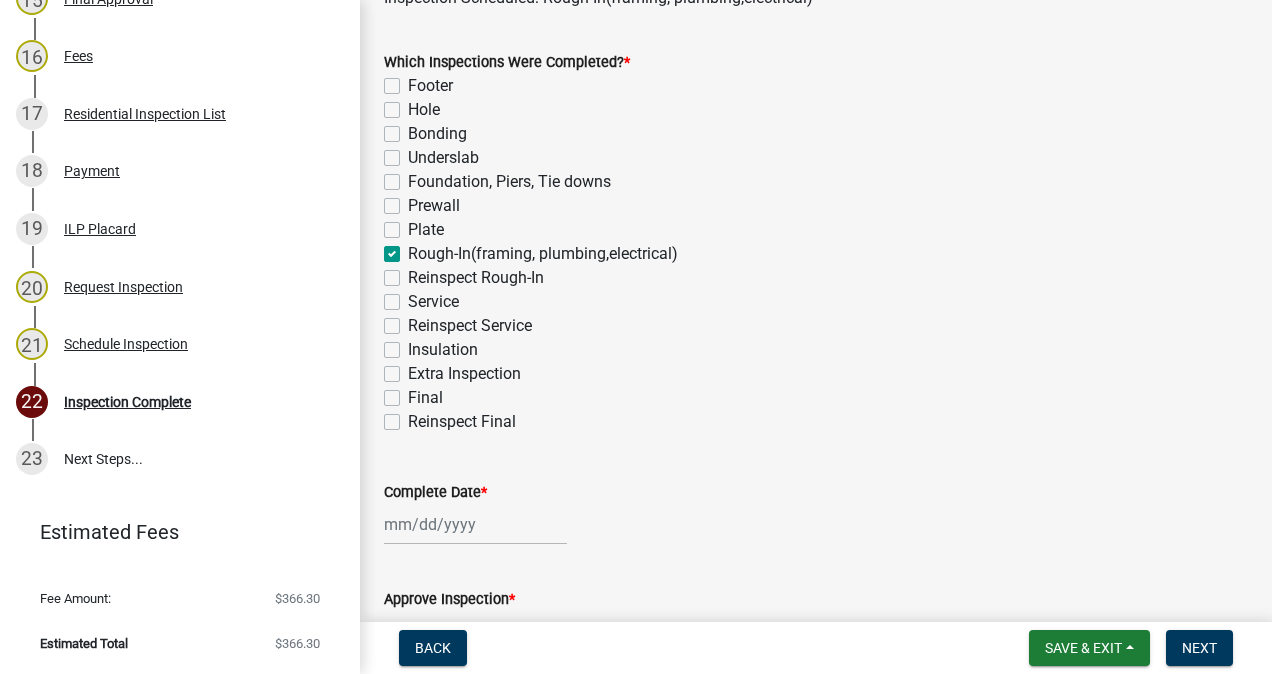click on "Service" 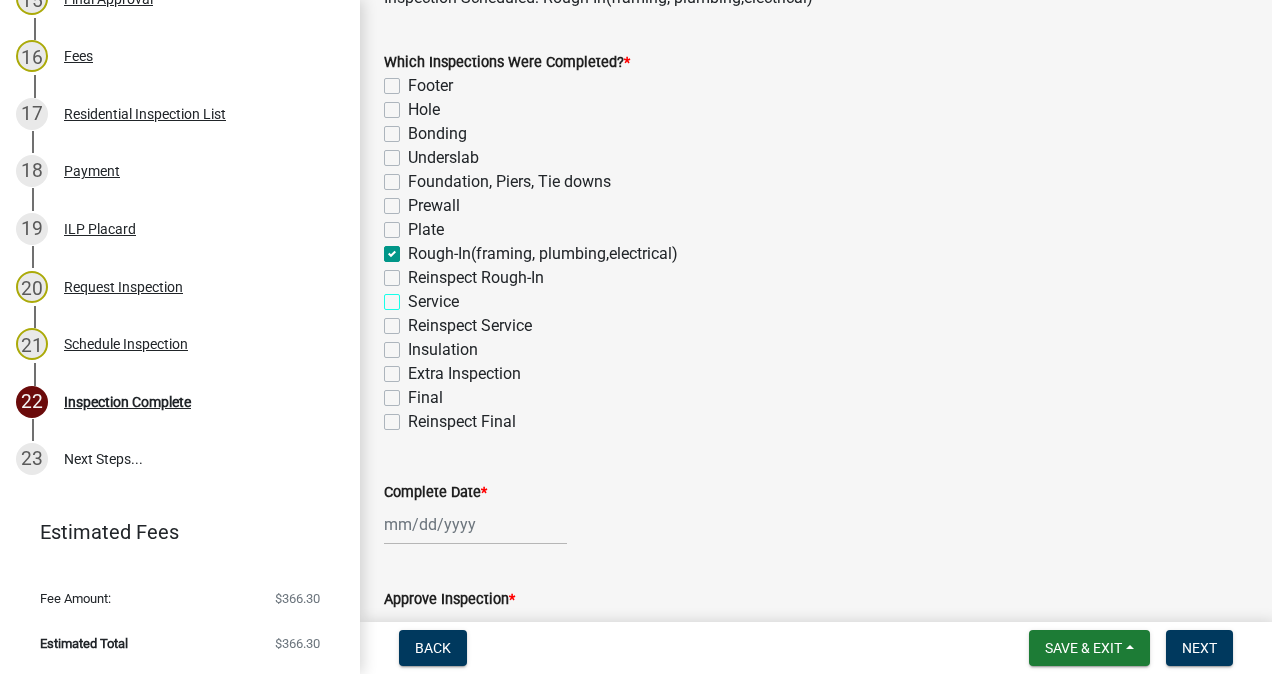 click on "Service" at bounding box center (414, 296) 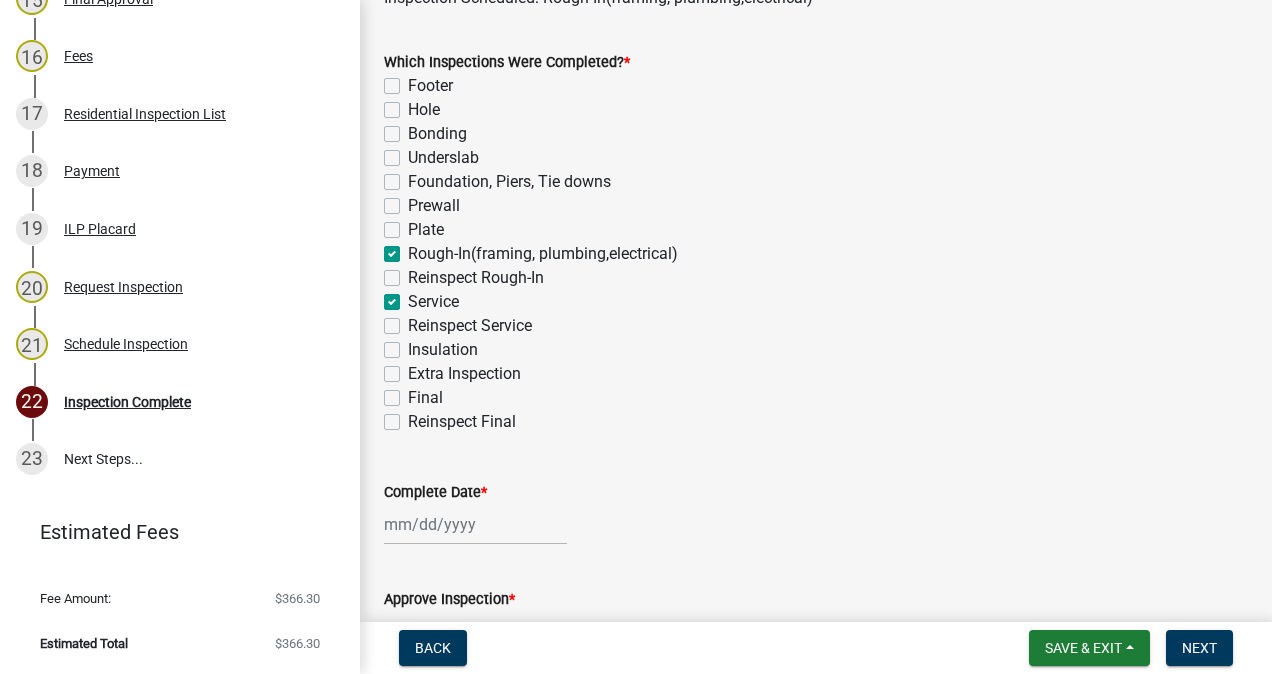 checkbox on "false" 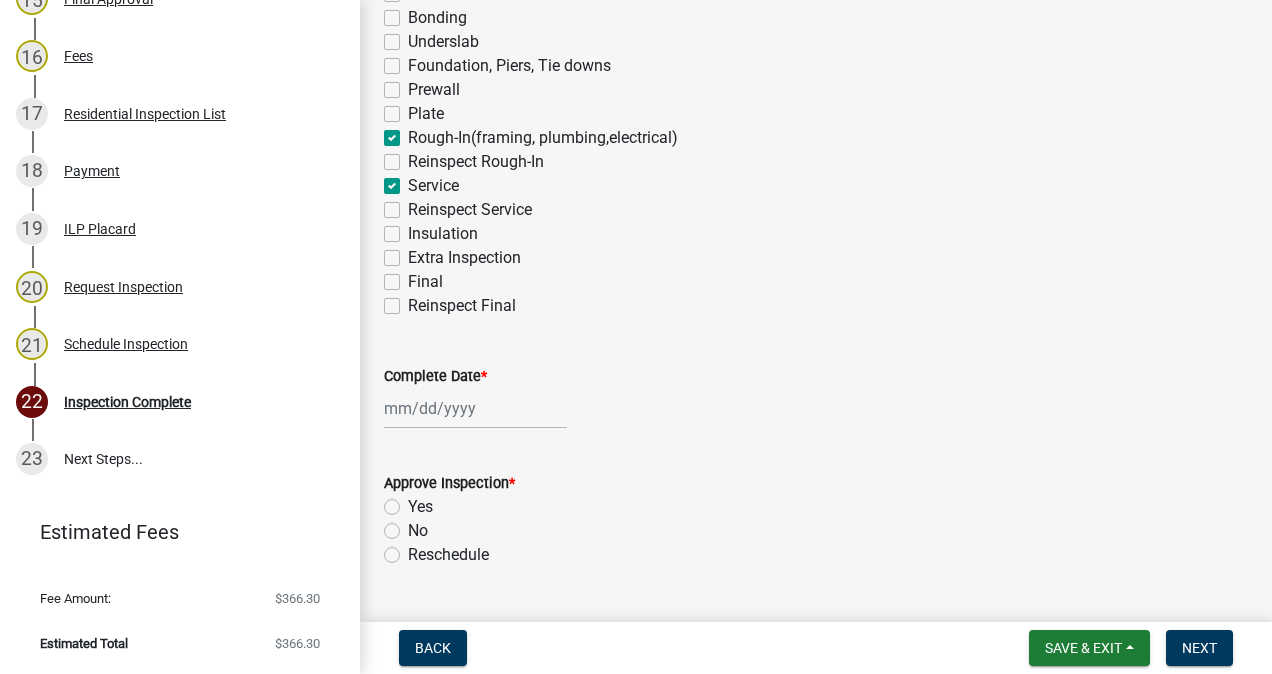 scroll, scrollTop: 445, scrollLeft: 0, axis: vertical 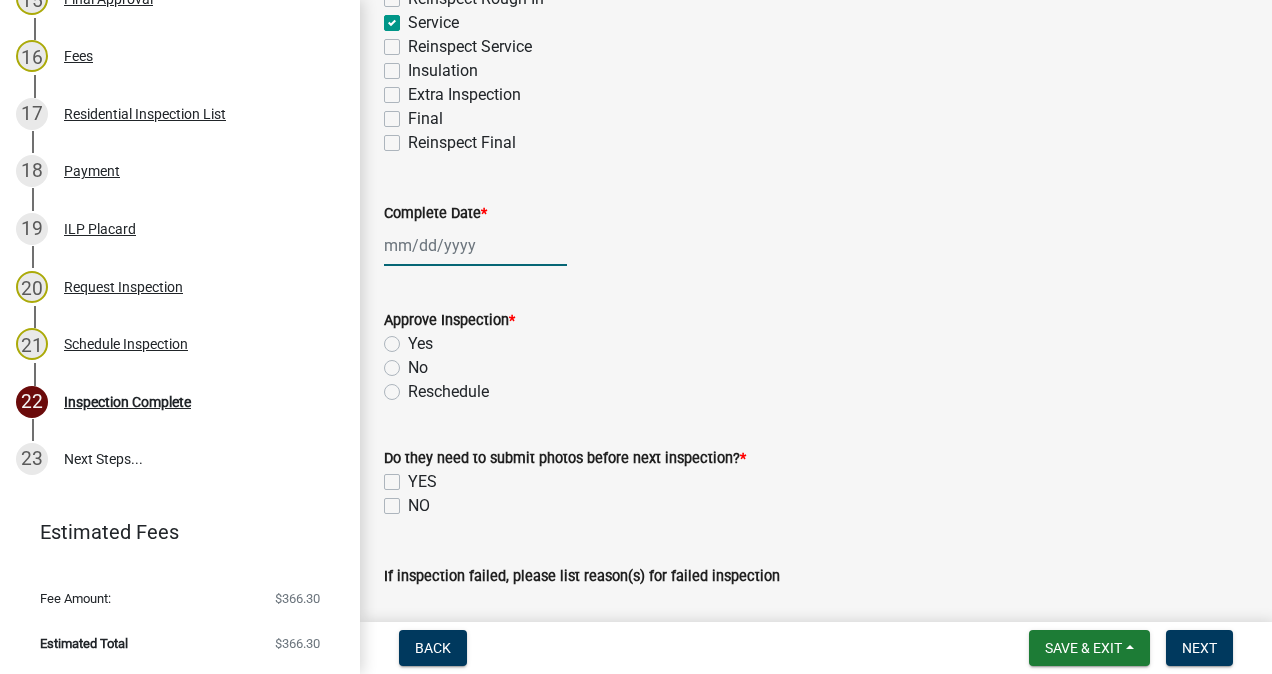 click 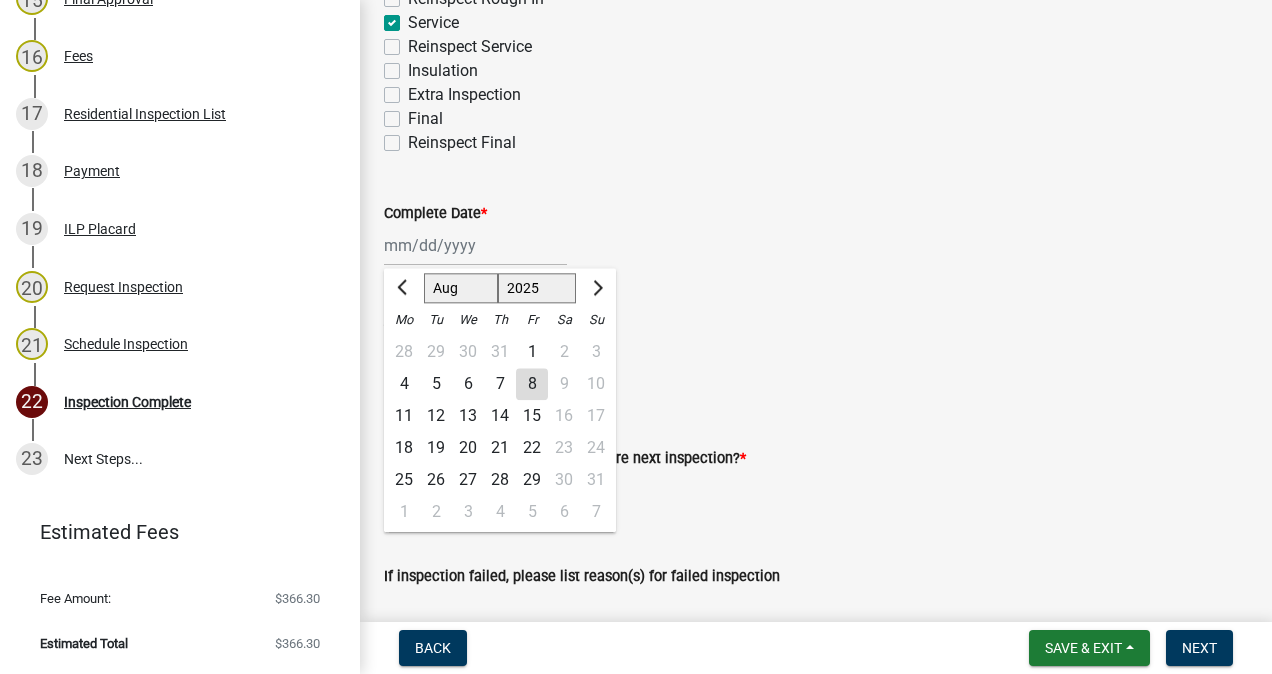 click on "8" 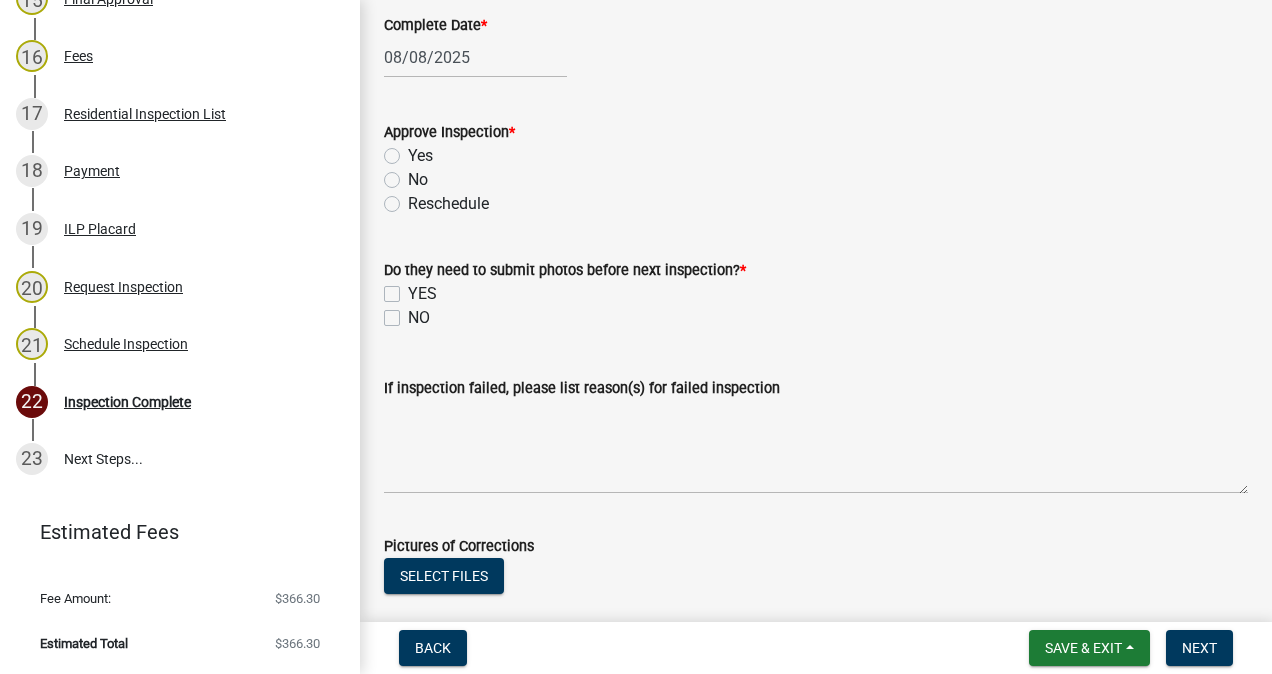 scroll, scrollTop: 636, scrollLeft: 0, axis: vertical 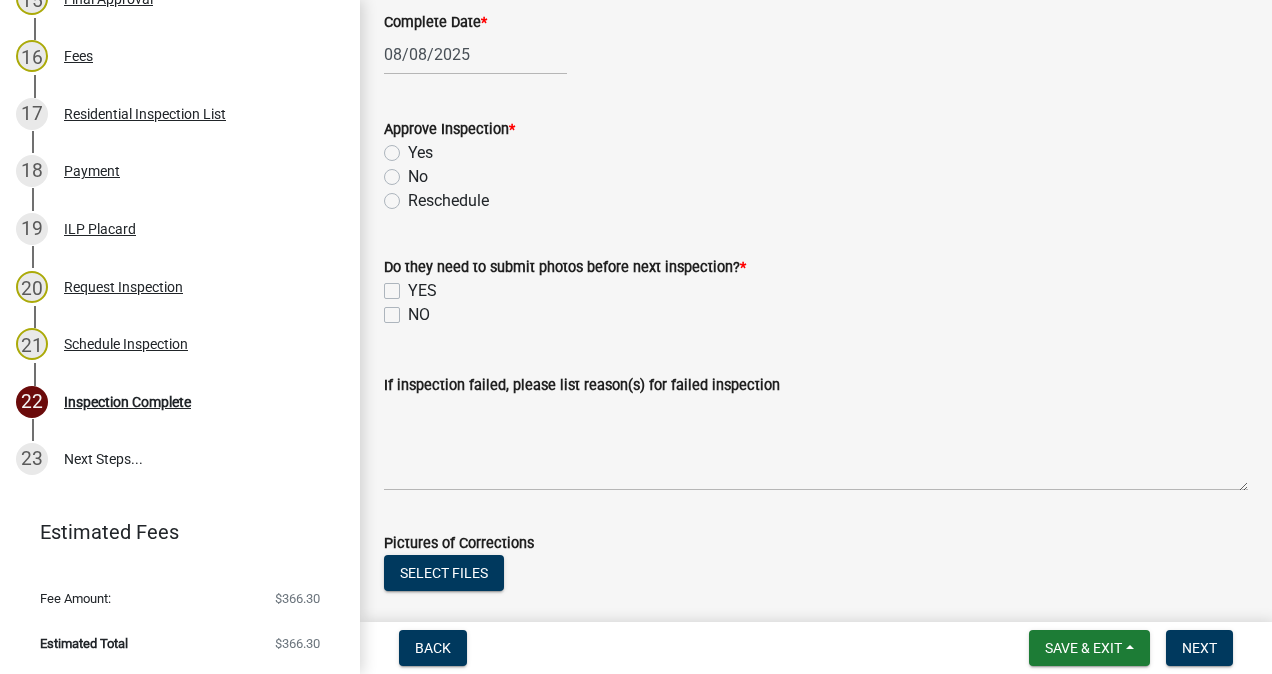 click on "No" 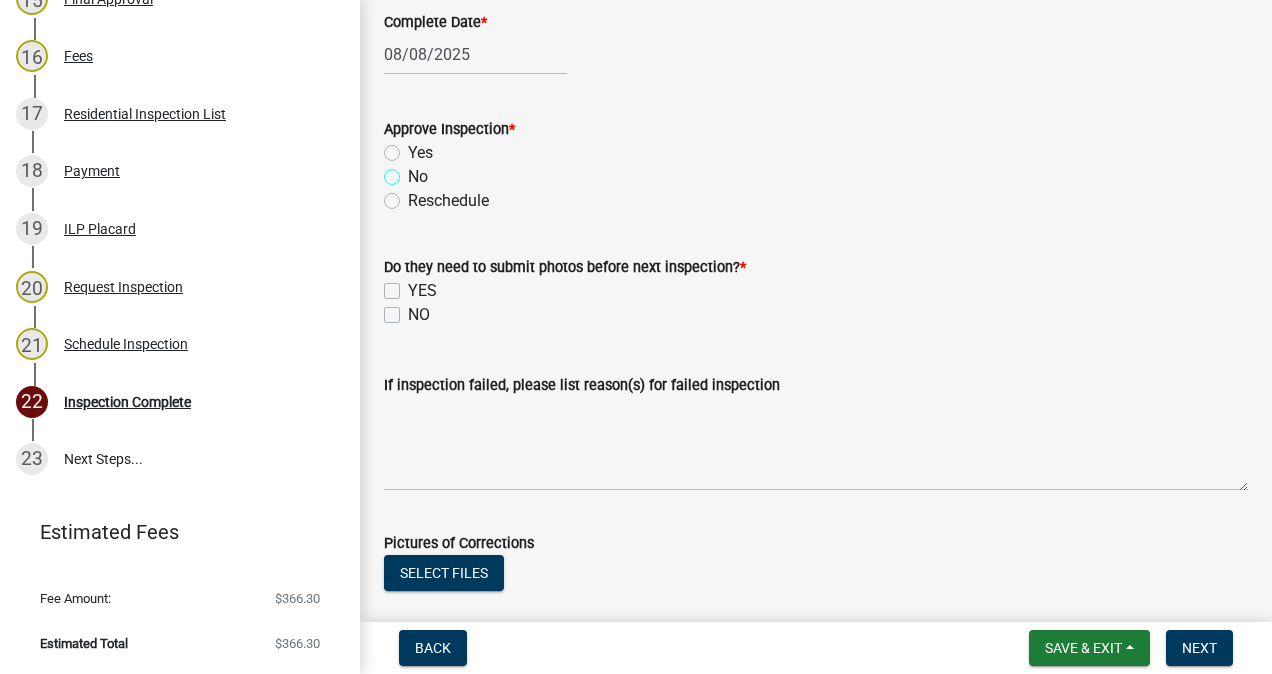 click on "No" at bounding box center [414, 171] 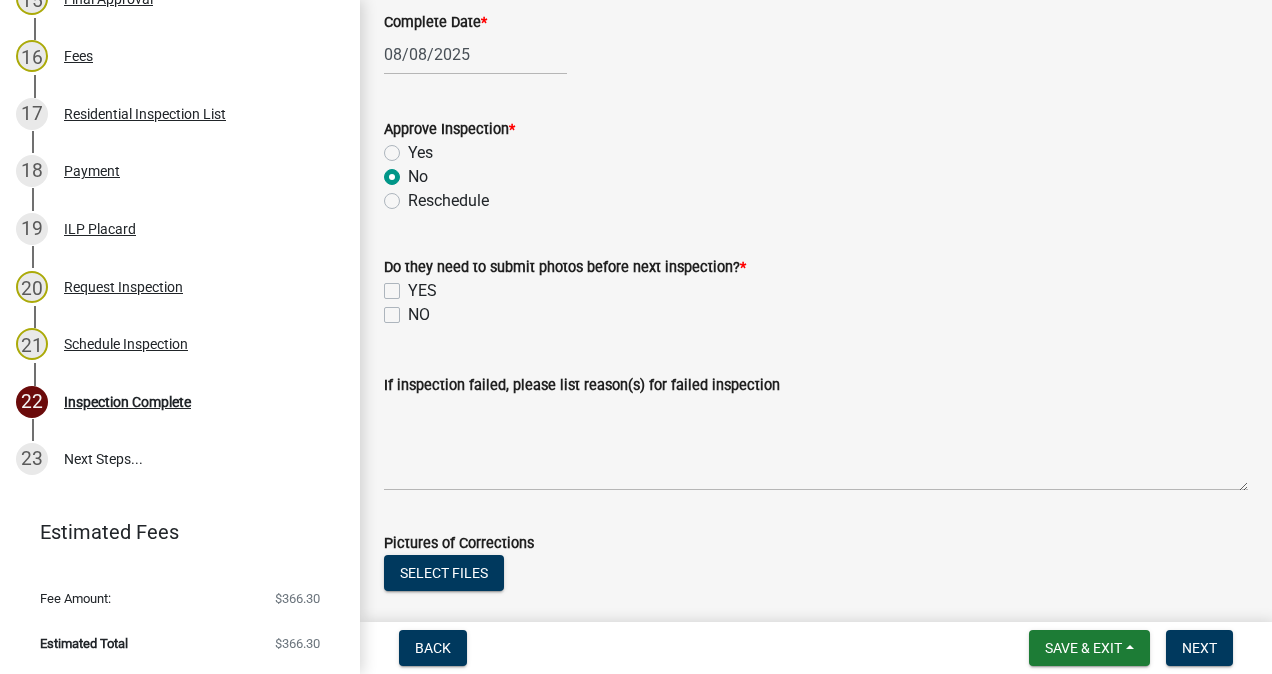 radio on "true" 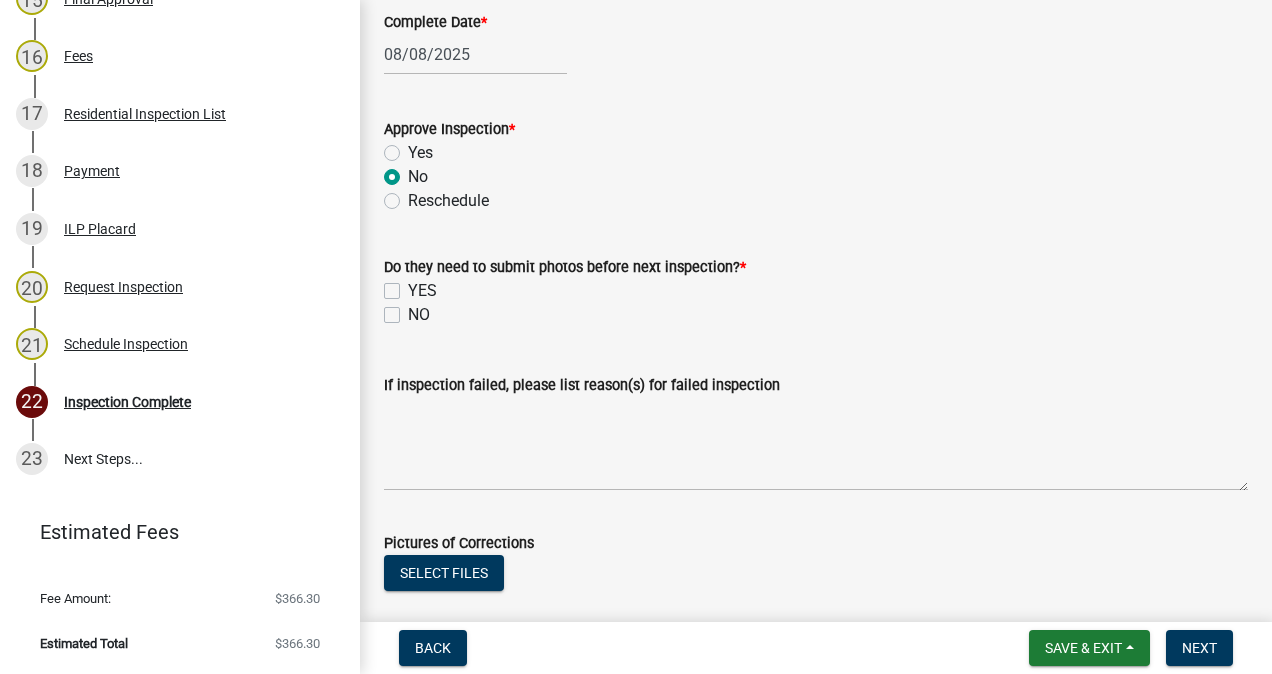 click on "NO" 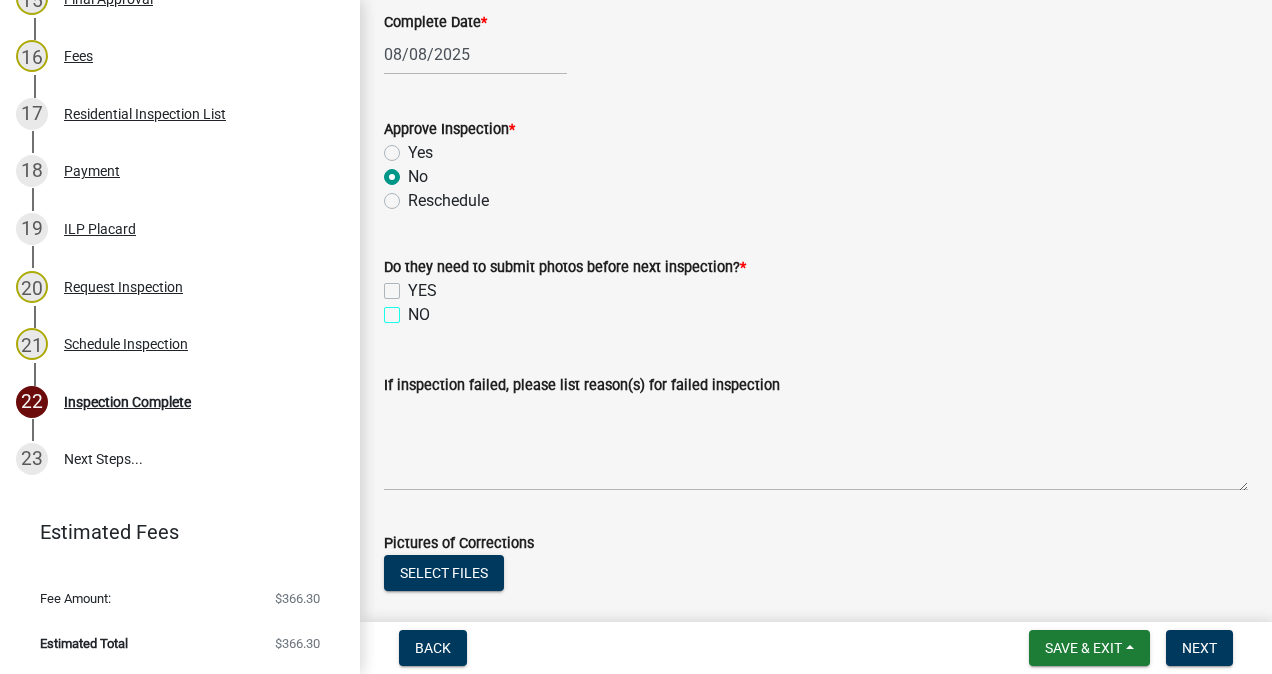 click on "NO" at bounding box center (414, 309) 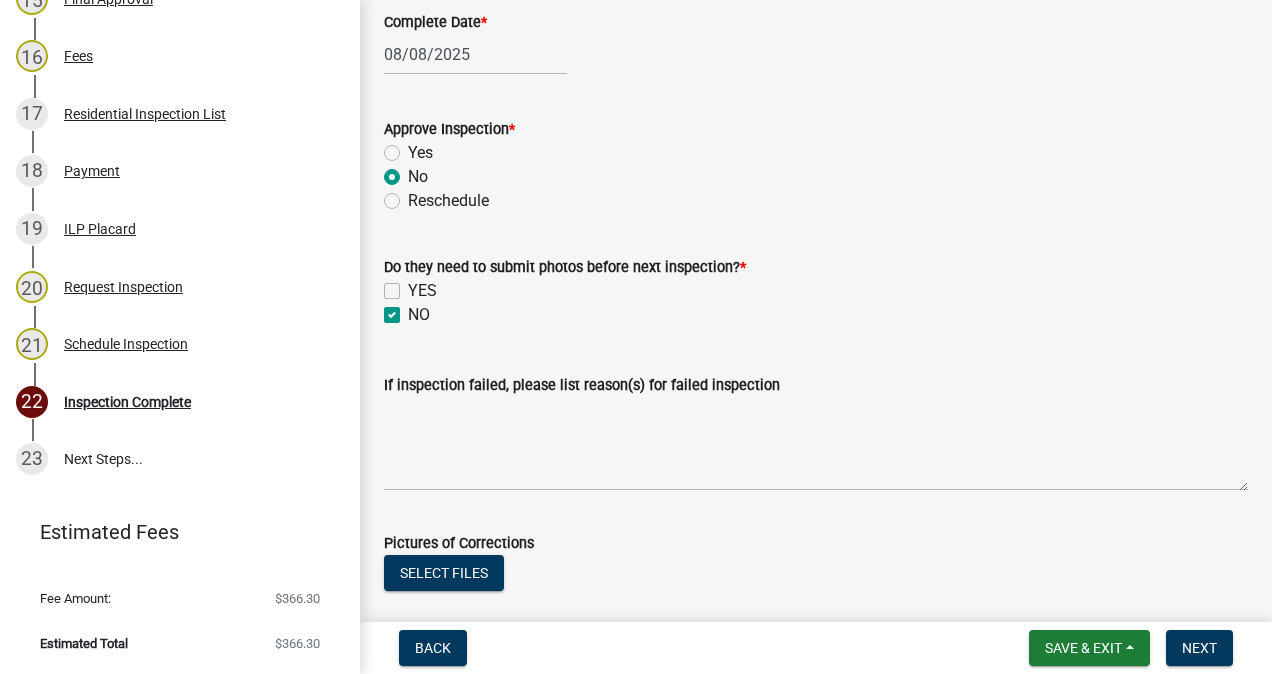 checkbox on "false" 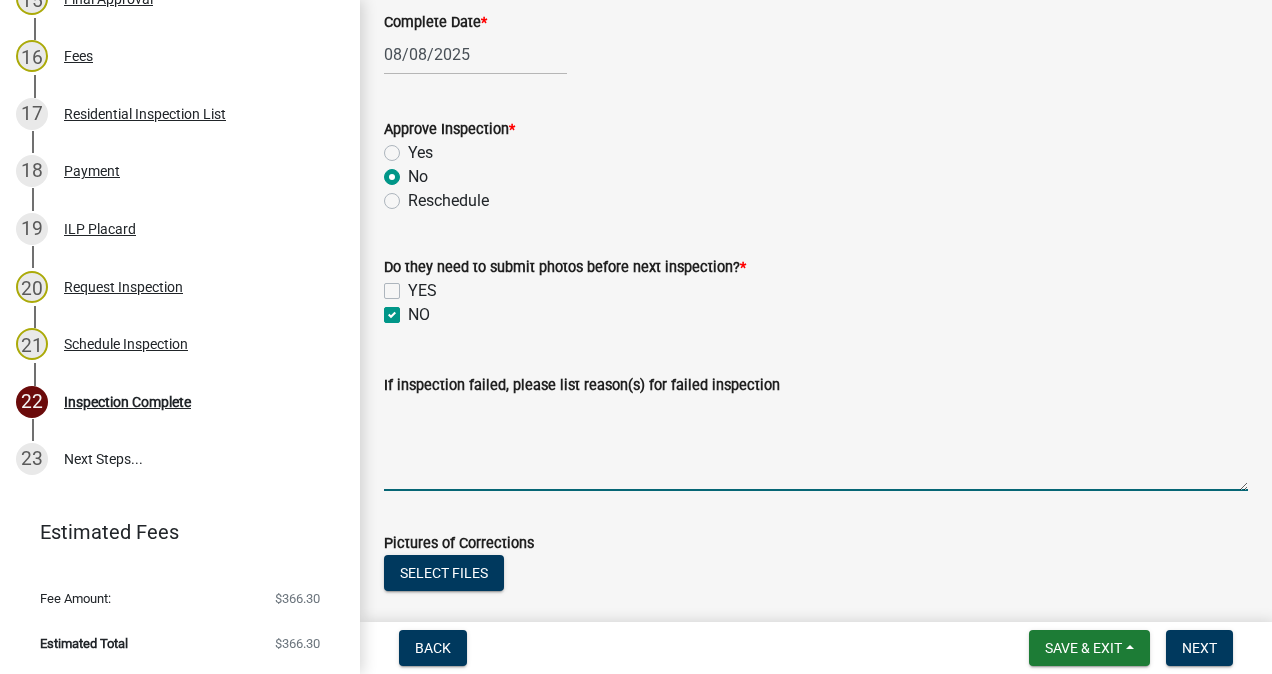 click on "If inspection failed, please list reason(s) for failed inspection" at bounding box center (816, 444) 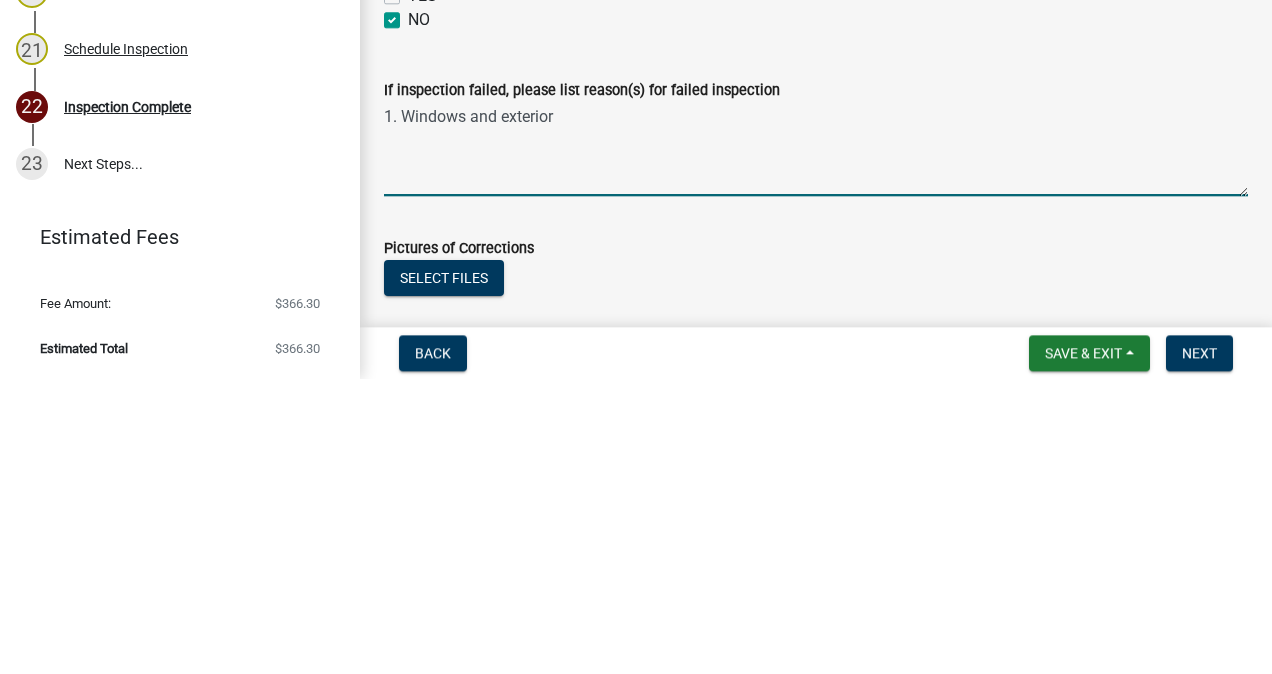 click on "1. Windows and exterior" at bounding box center (816, 444) 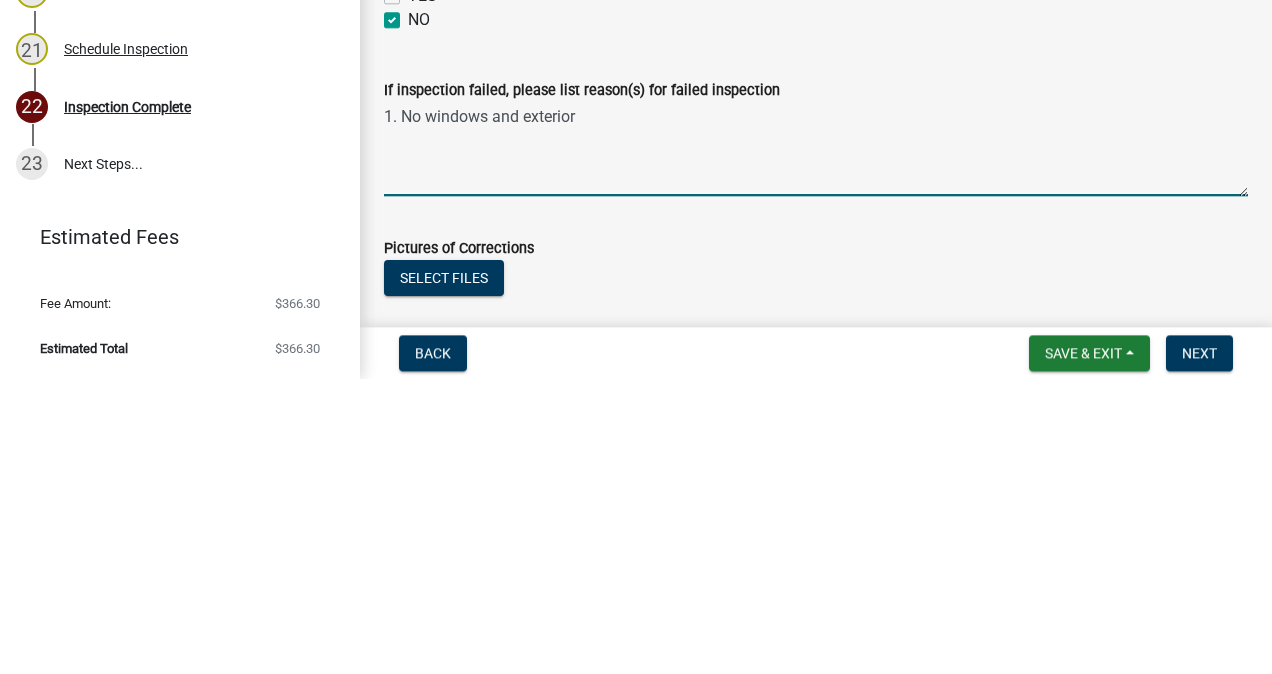 click on "1. No windows and exterior" at bounding box center [816, 444] 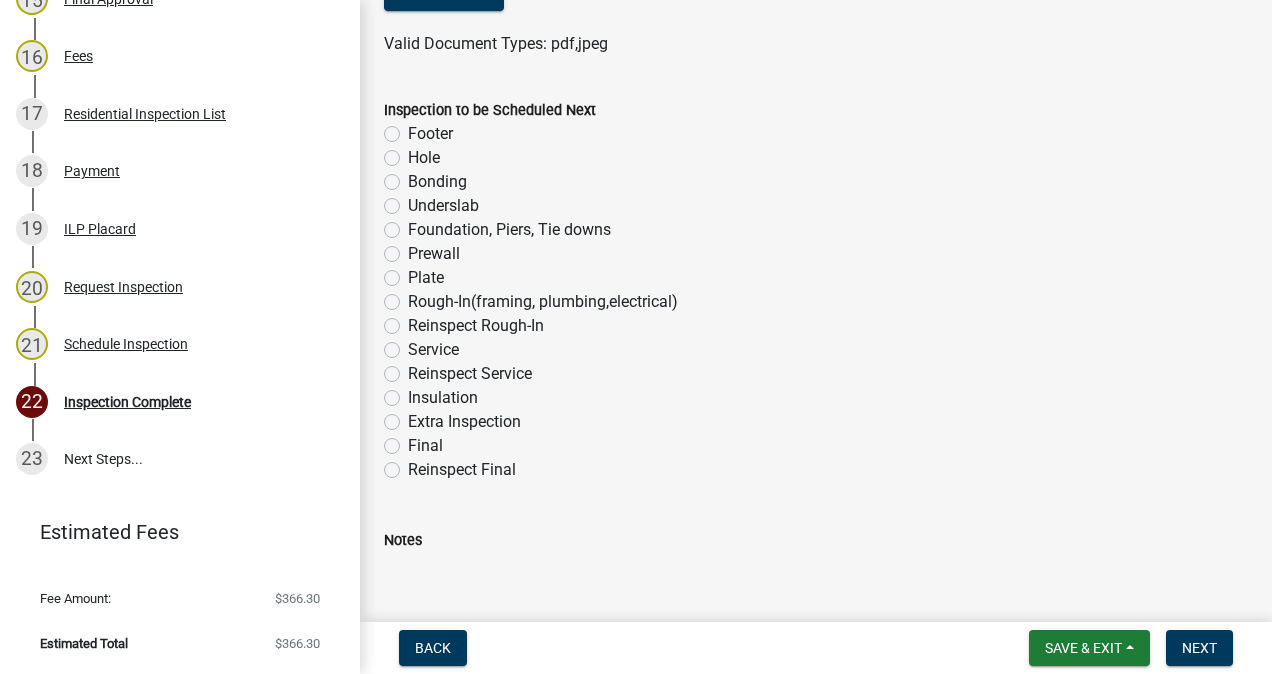 scroll, scrollTop: 1248, scrollLeft: 0, axis: vertical 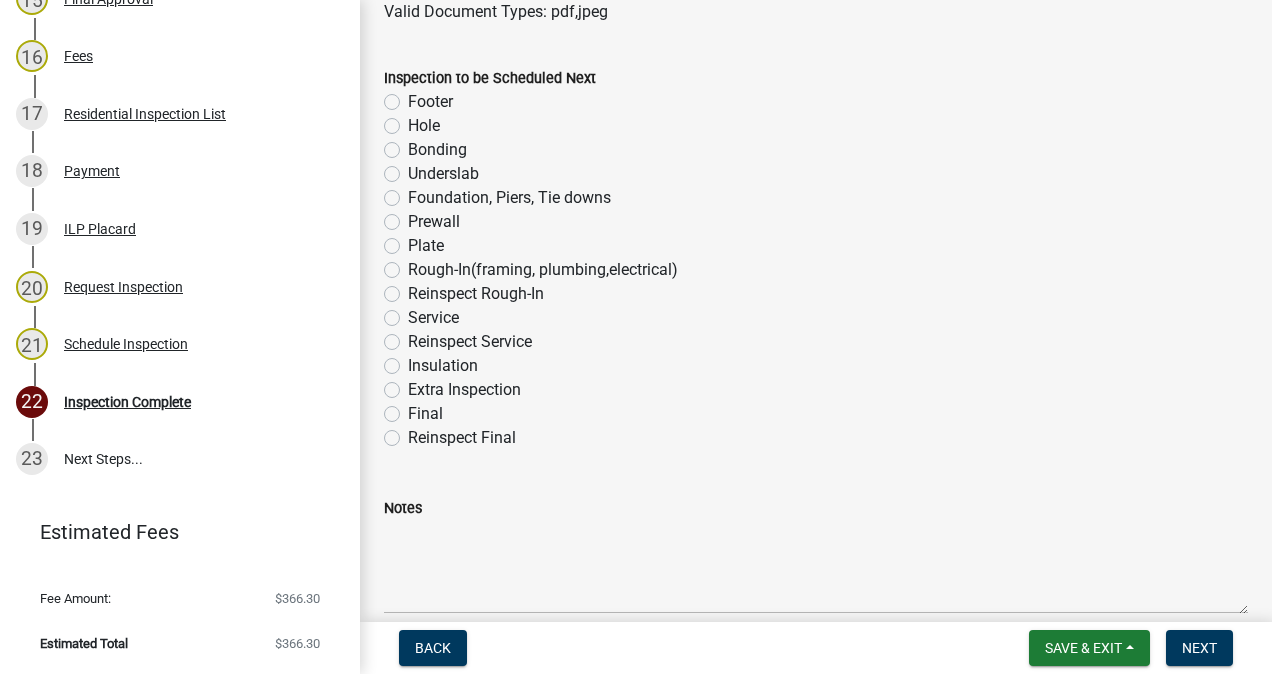 type on "1. No windows and exterior doors installed, house is not weather tight." 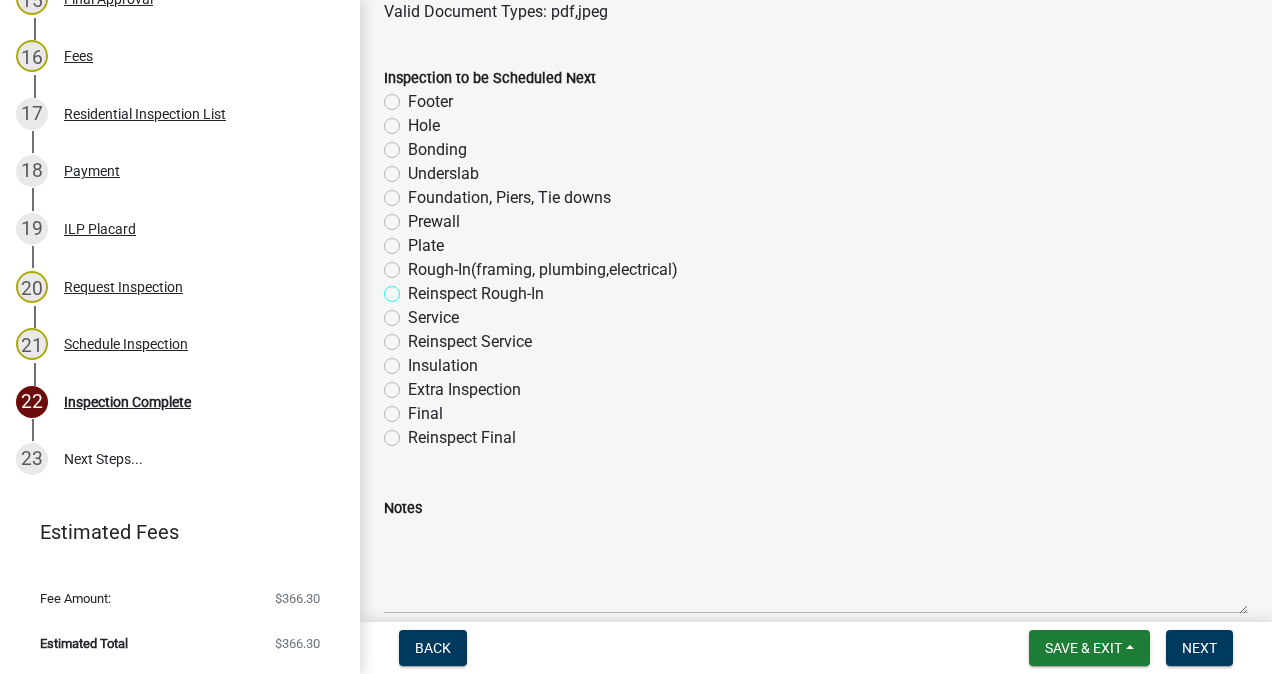 click on "Reinspect Rough-In" at bounding box center [414, 288] 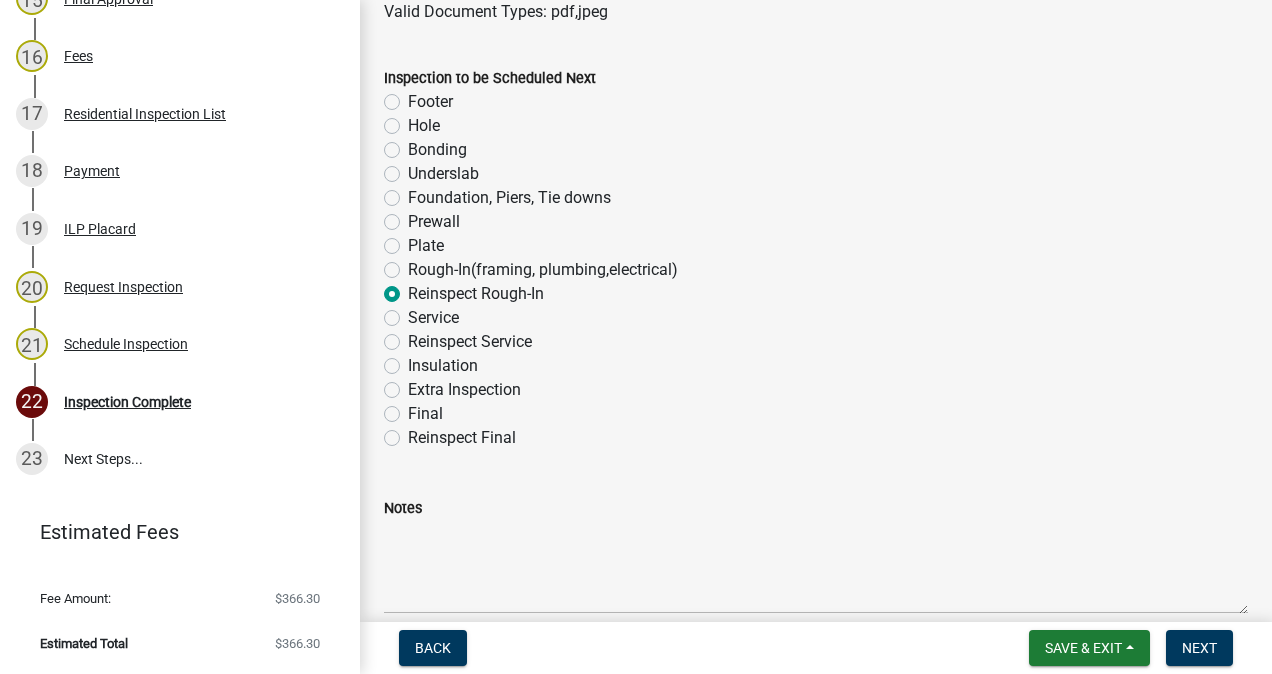 radio on "true" 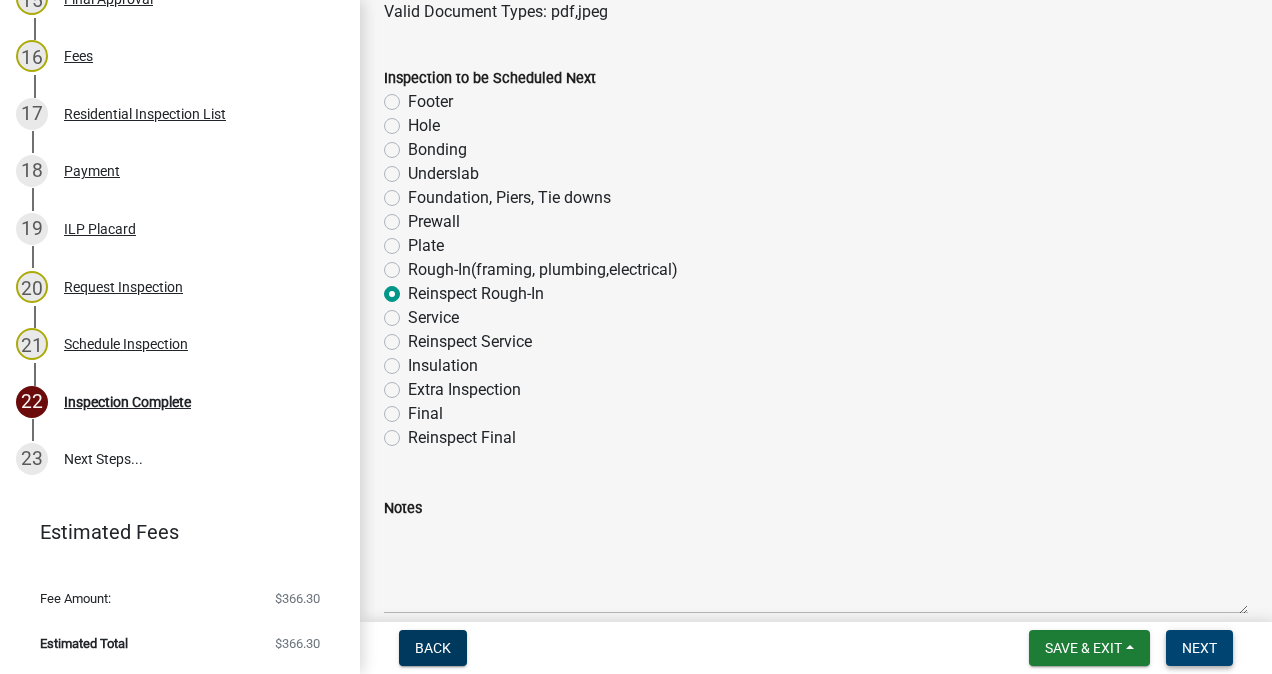 click on "Next" at bounding box center [1199, 648] 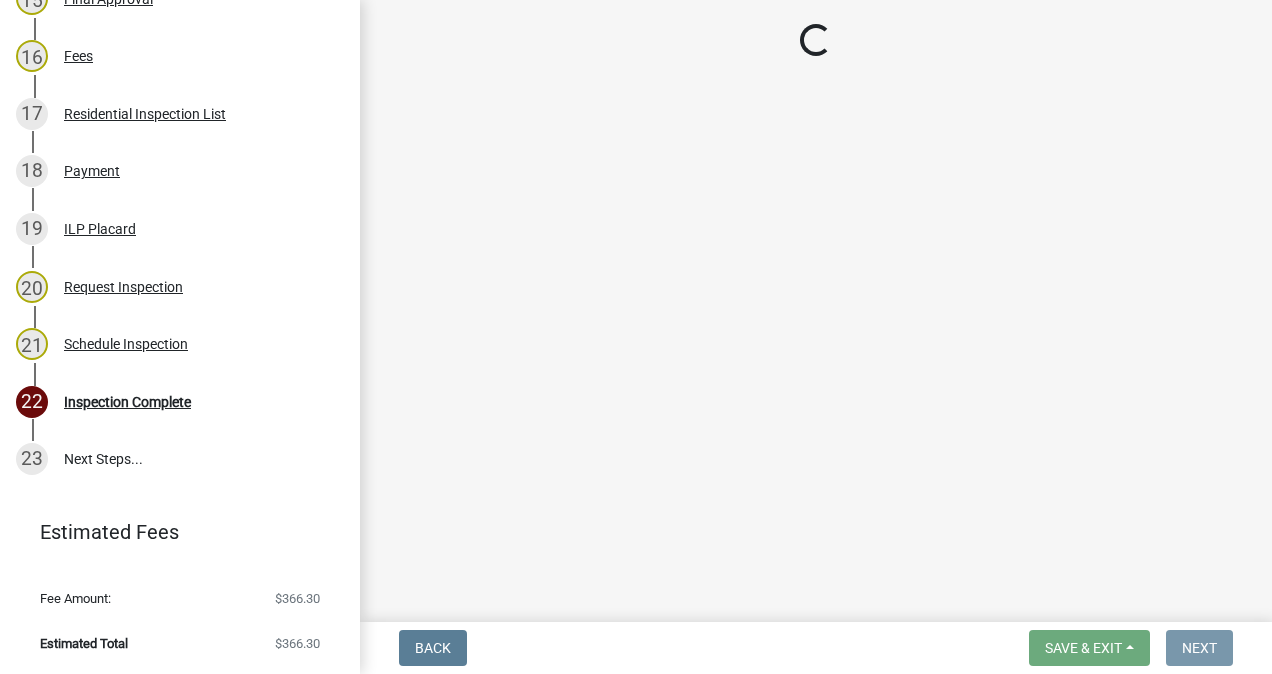 scroll, scrollTop: 0, scrollLeft: 0, axis: both 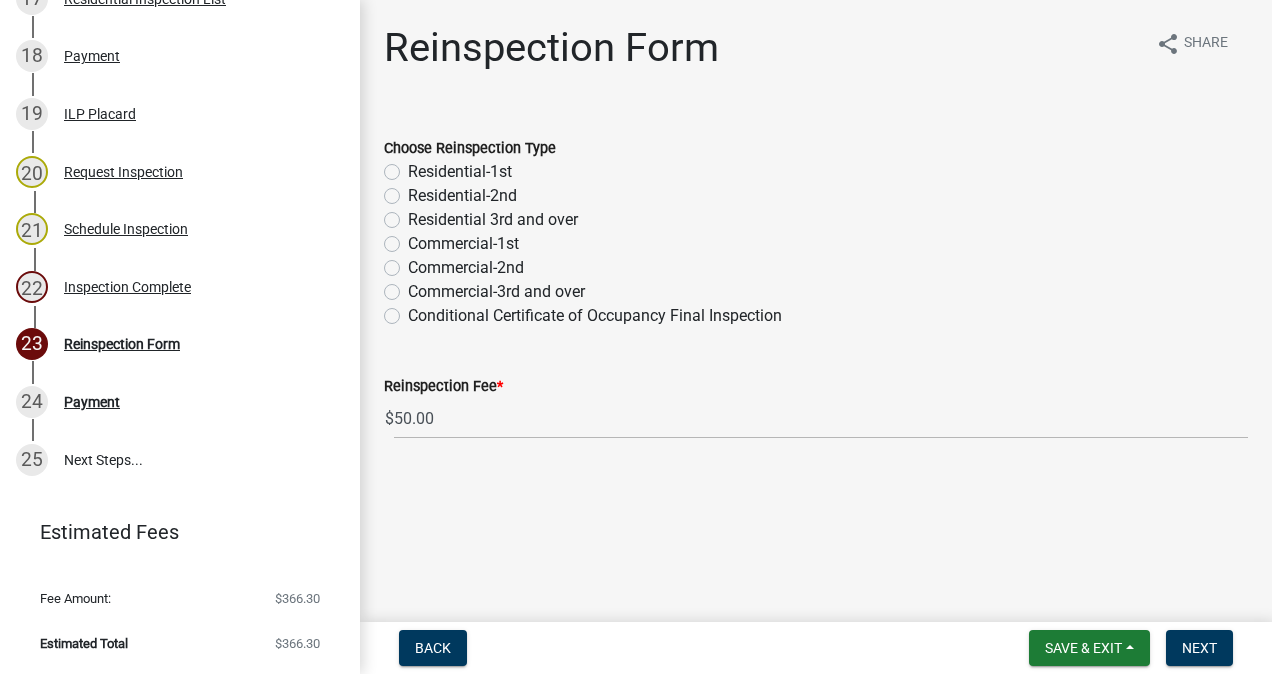 click on "Residential-1st" 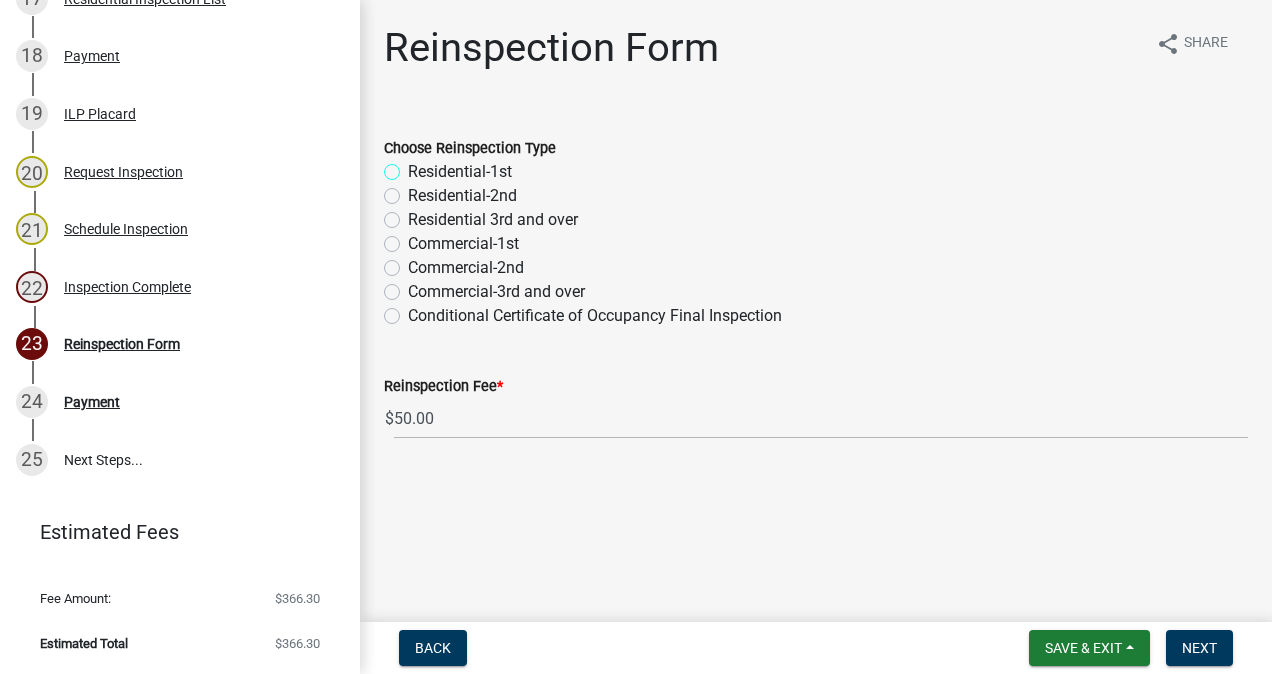 click on "Residential-1st" at bounding box center [414, 166] 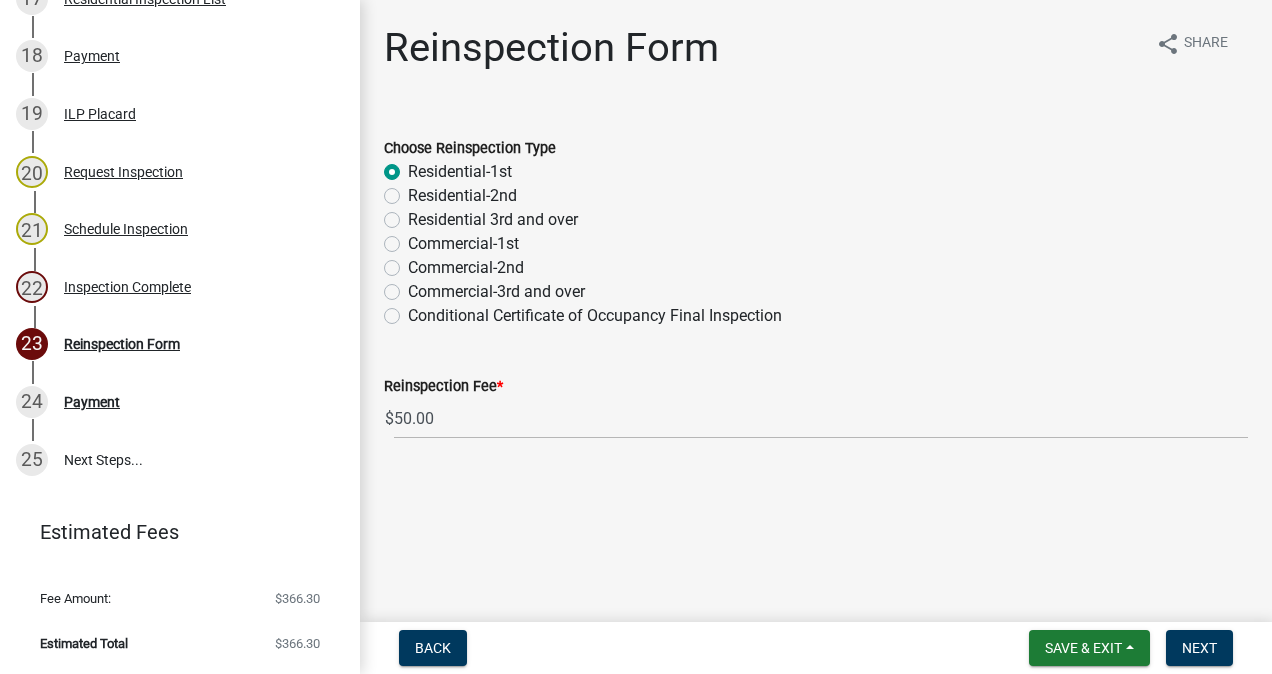 radio on "true" 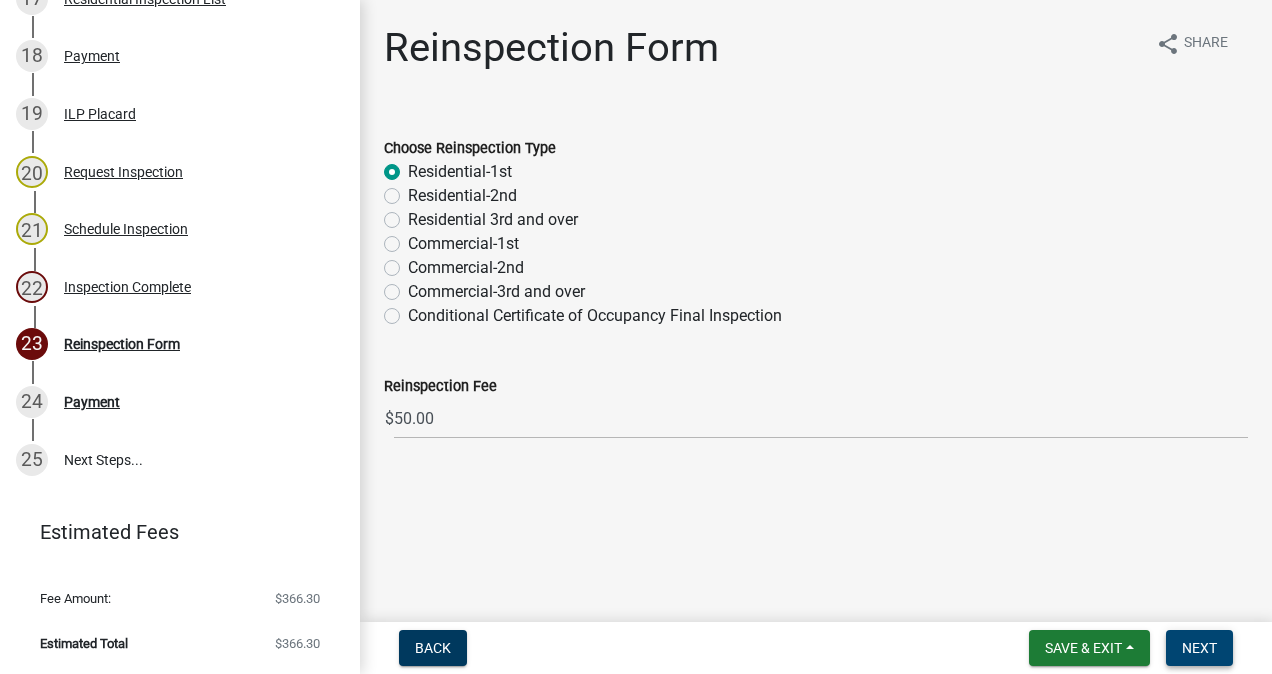 click on "Next" at bounding box center [1199, 648] 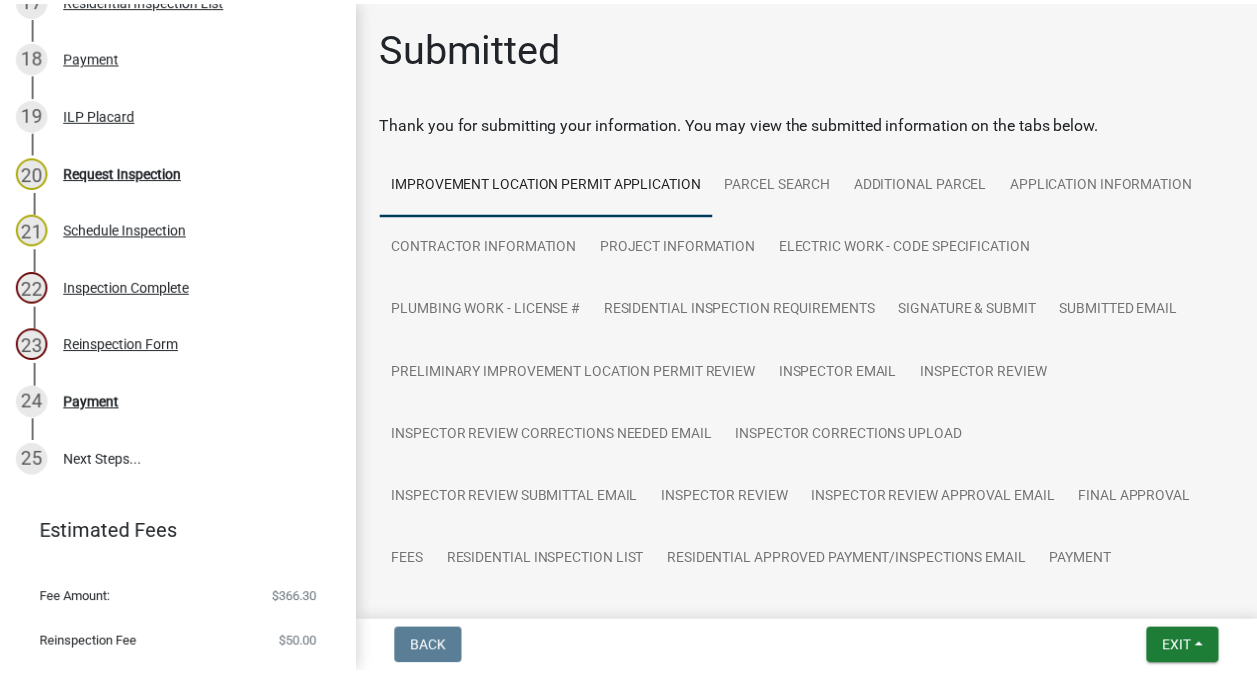 scroll, scrollTop: 1338, scrollLeft: 0, axis: vertical 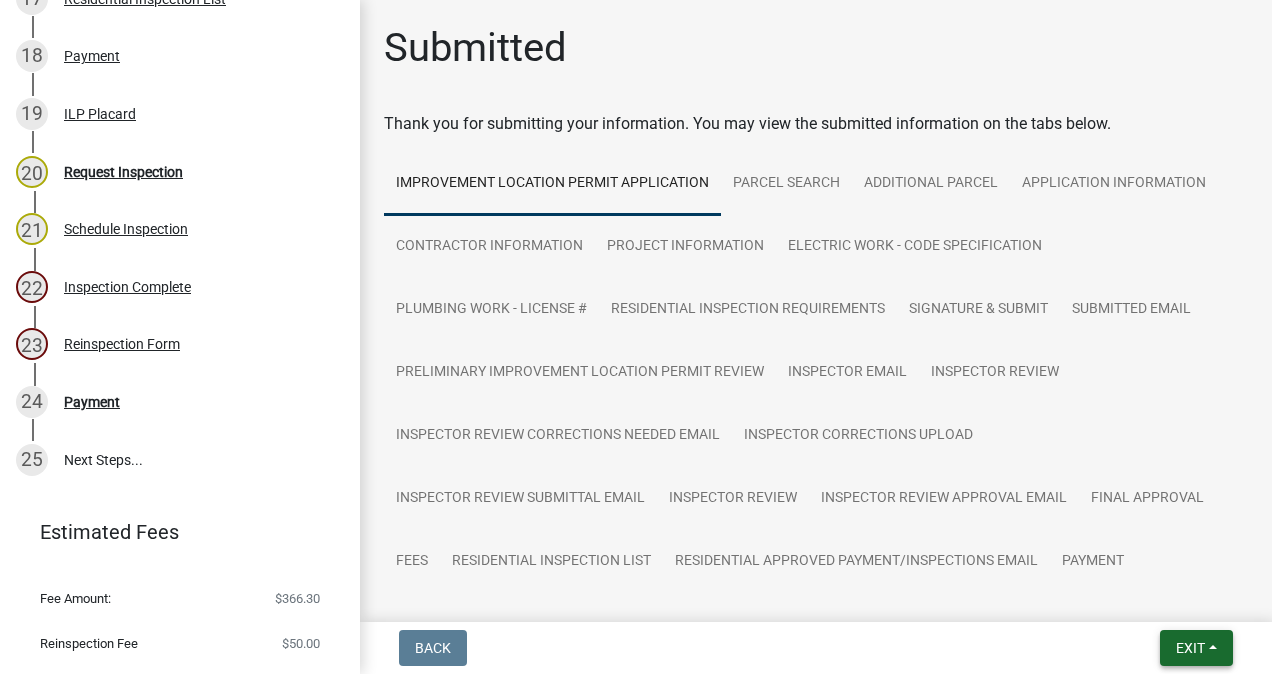 click on "Exit" at bounding box center (1190, 648) 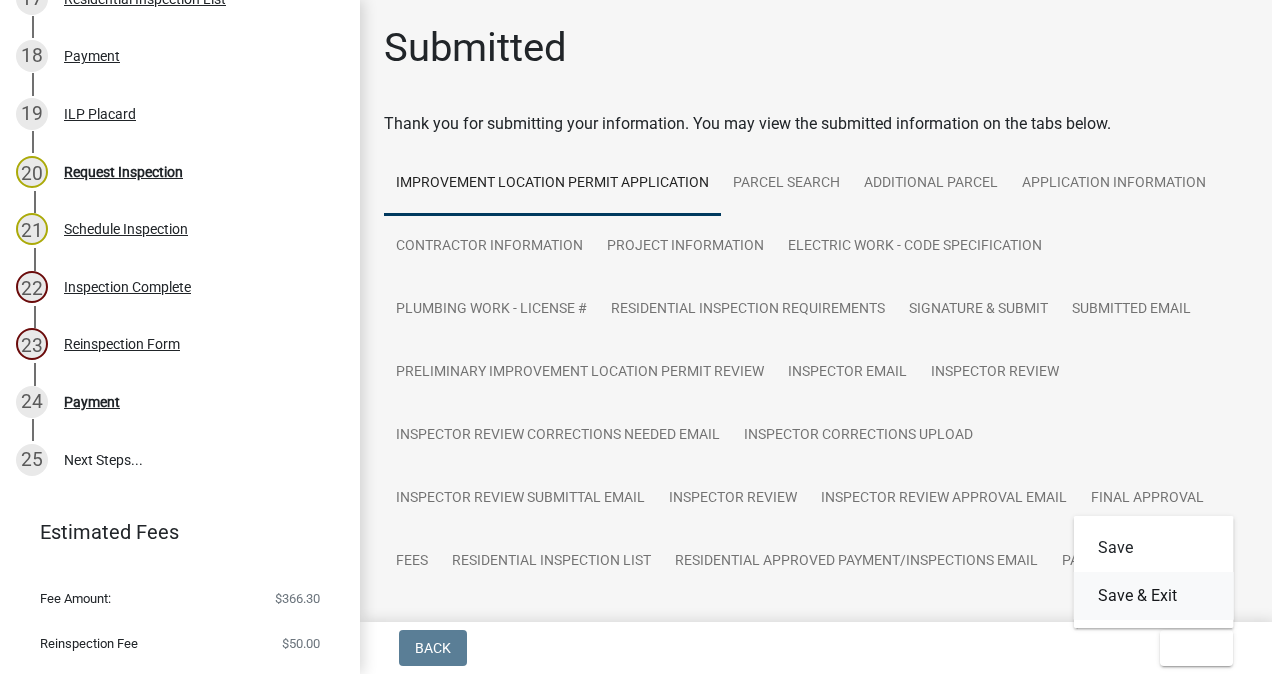 click on "Save & Exit" at bounding box center (1154, 596) 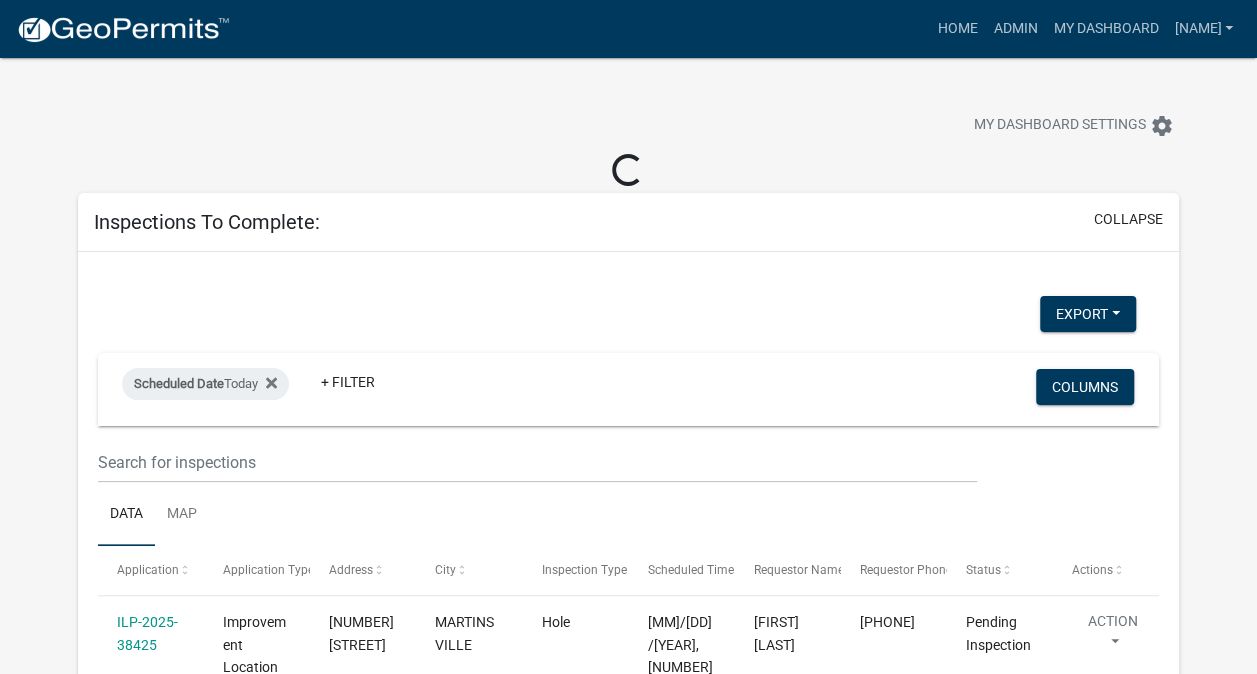 select on "3: 100" 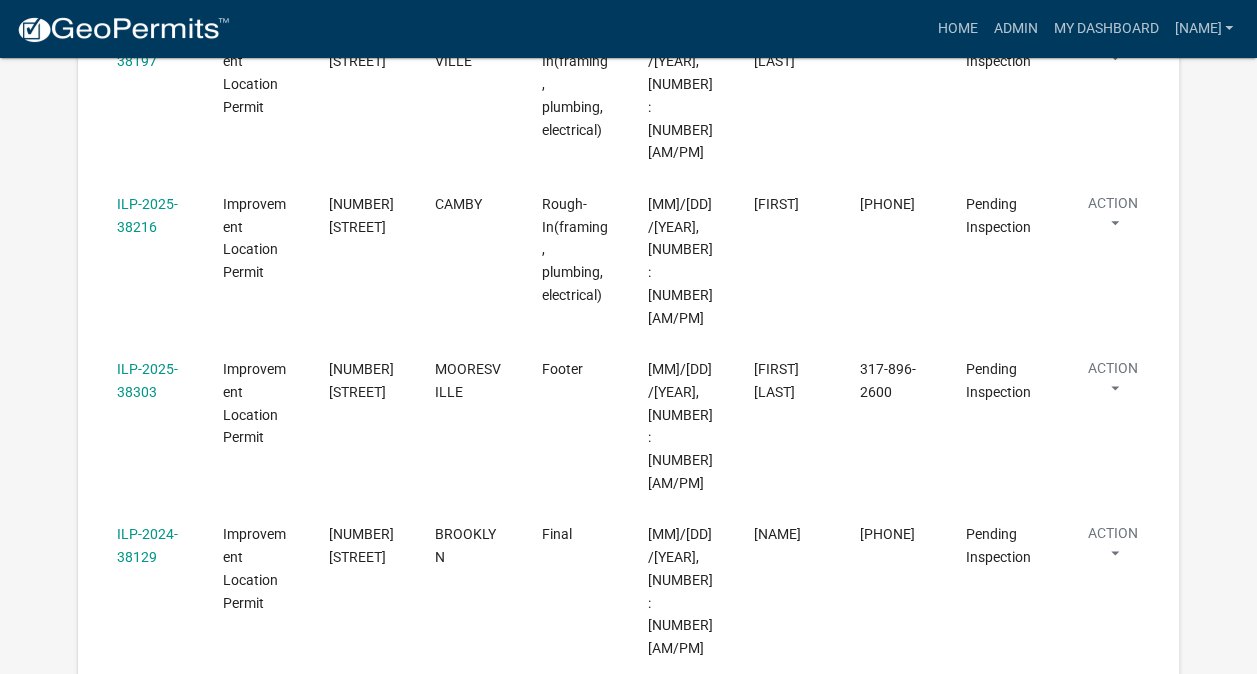 scroll, scrollTop: 1076, scrollLeft: 0, axis: vertical 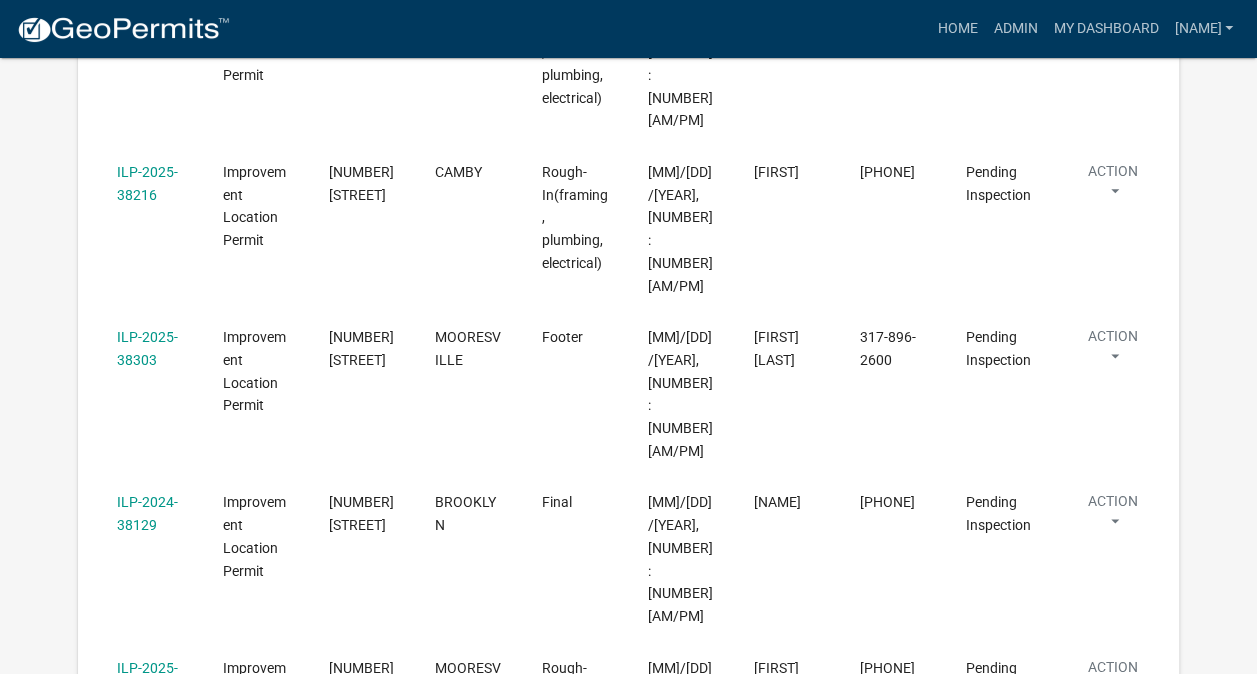 click on "ILP-2025-38207" 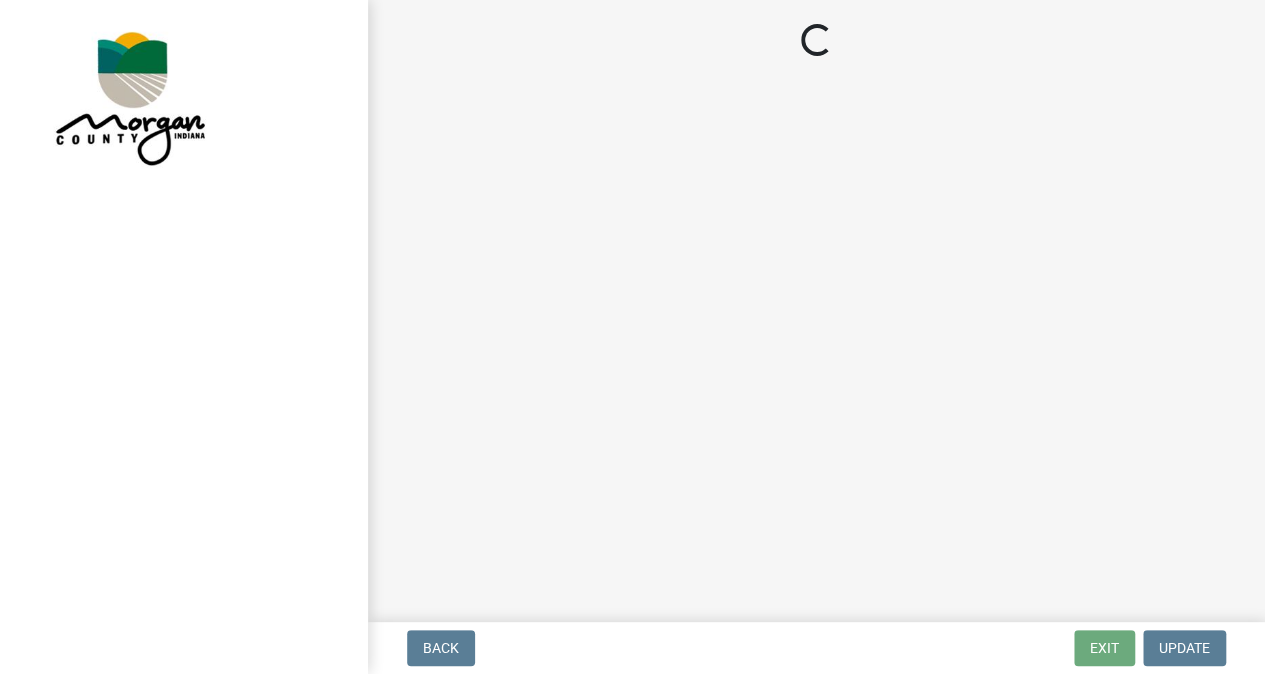 scroll, scrollTop: 0, scrollLeft: 0, axis: both 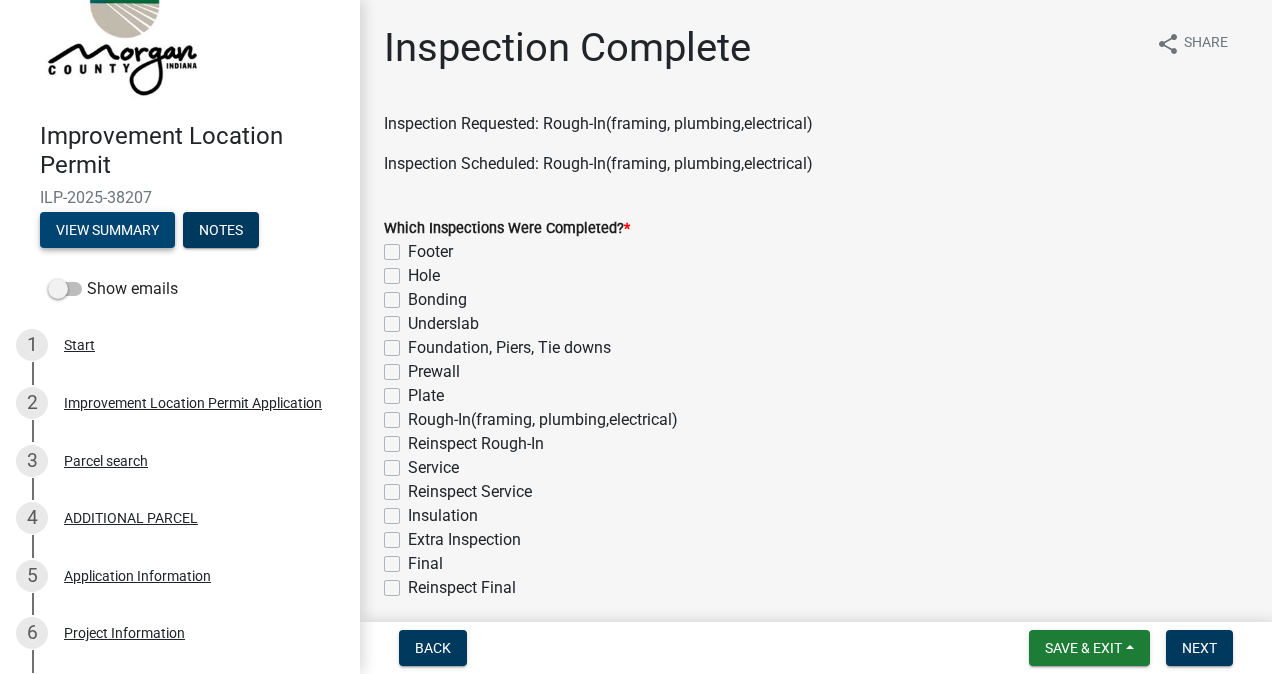click on "View Summary" at bounding box center [107, 230] 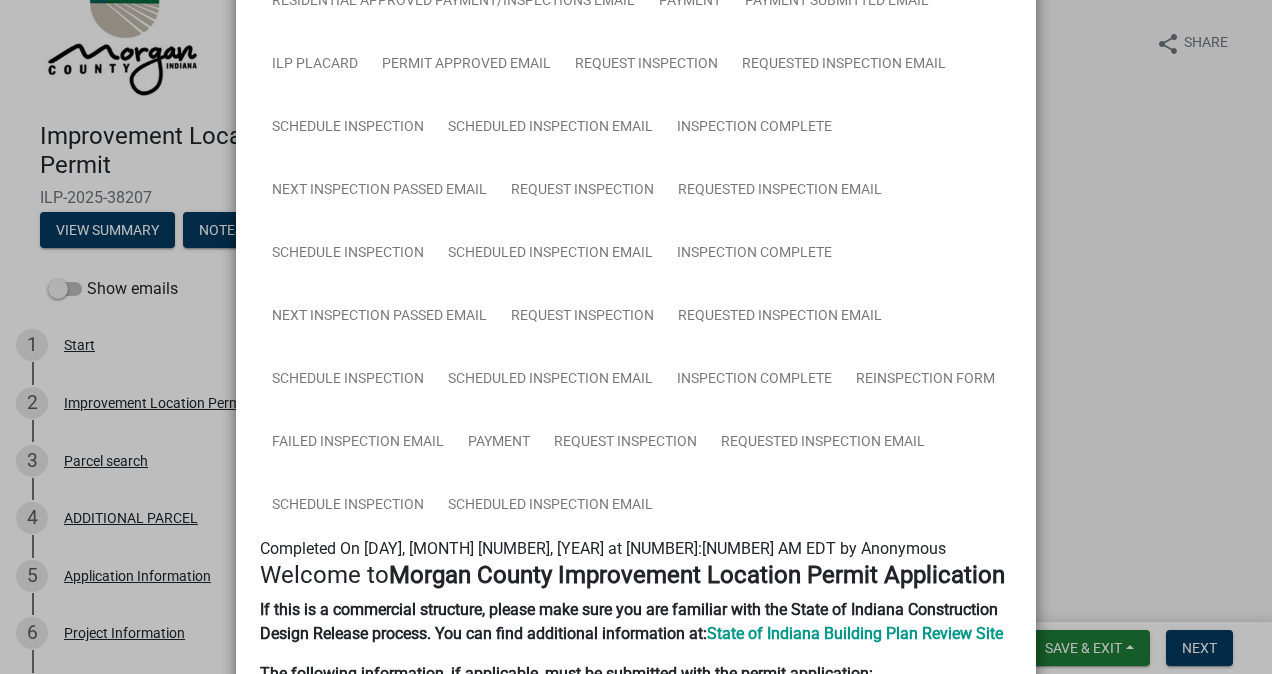 scroll, scrollTop: 856, scrollLeft: 0, axis: vertical 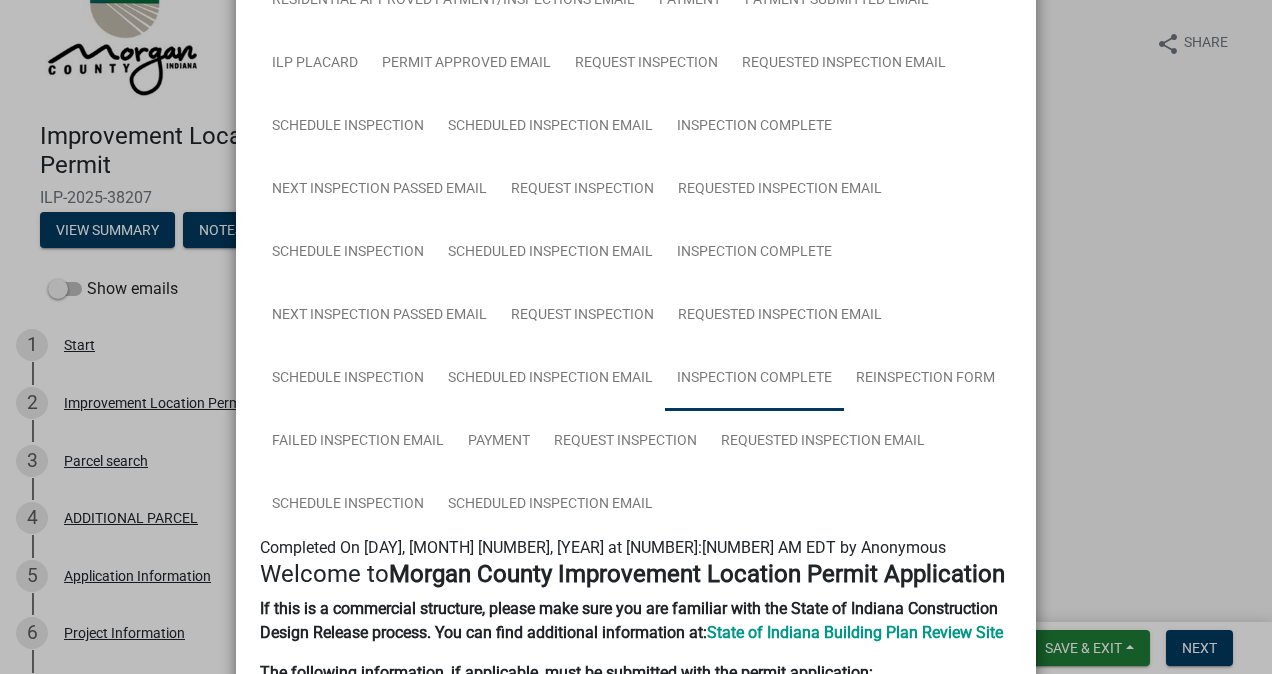 click on "Inspection Complete" at bounding box center [754, 379] 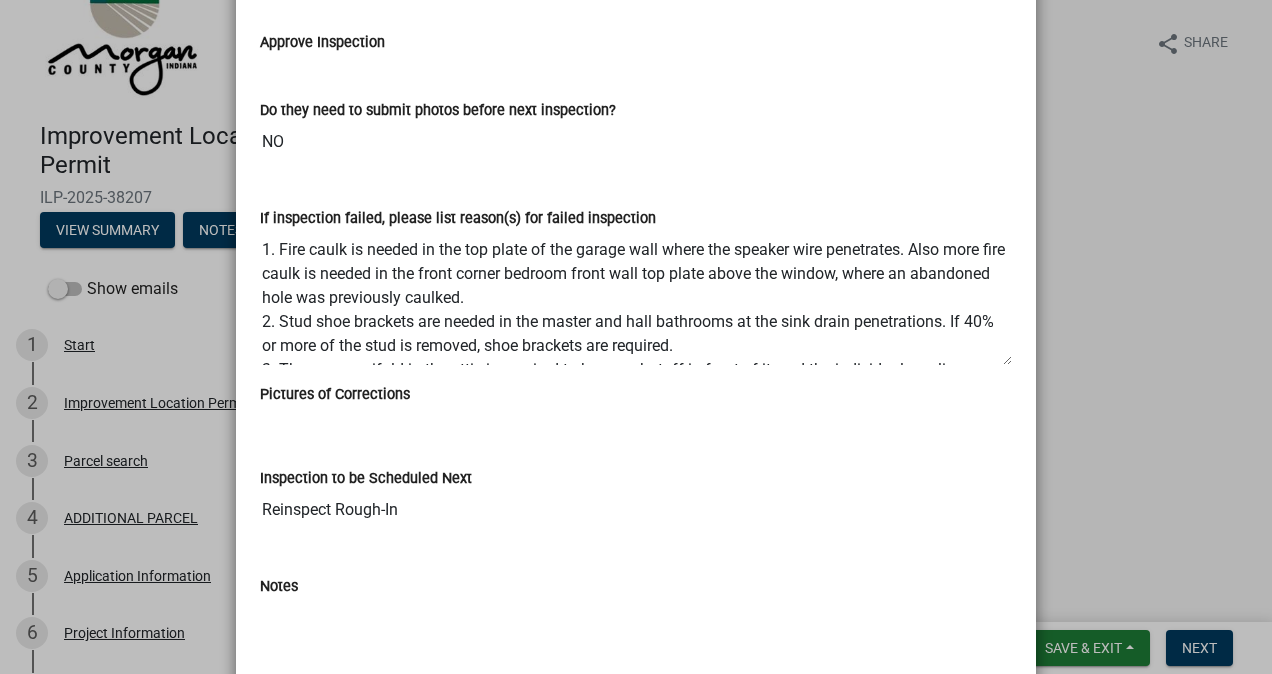 scroll, scrollTop: 1683, scrollLeft: 0, axis: vertical 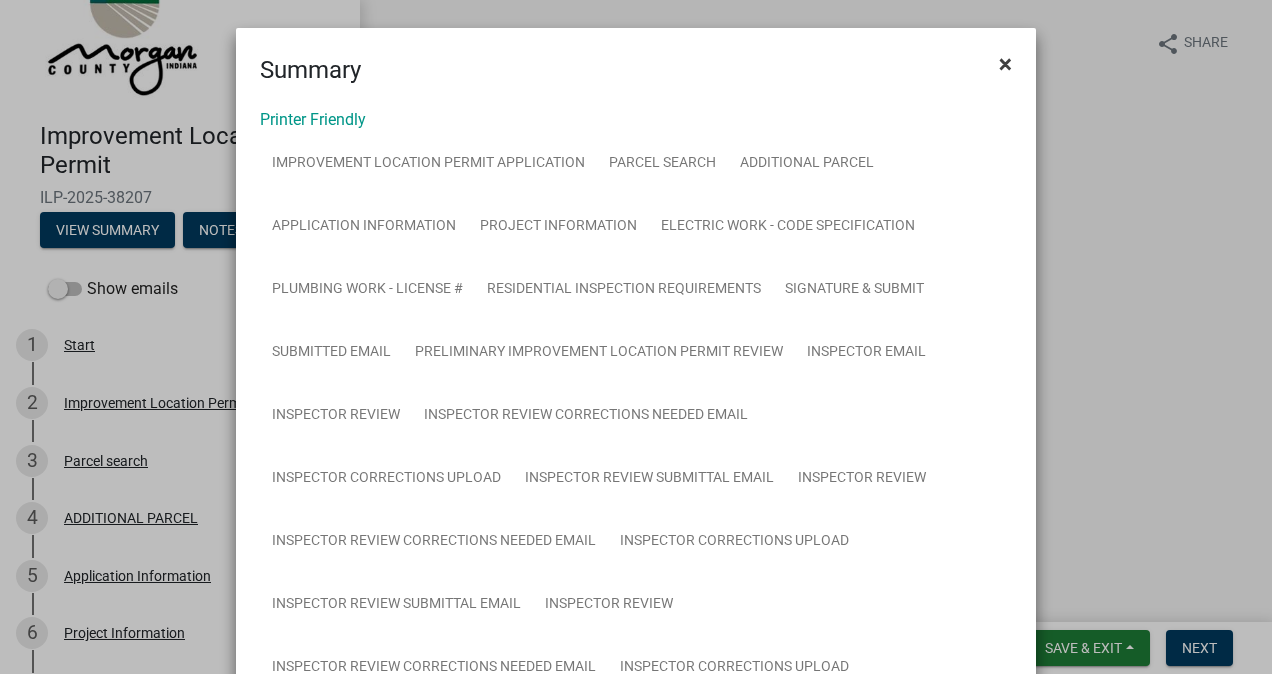 click on "×" 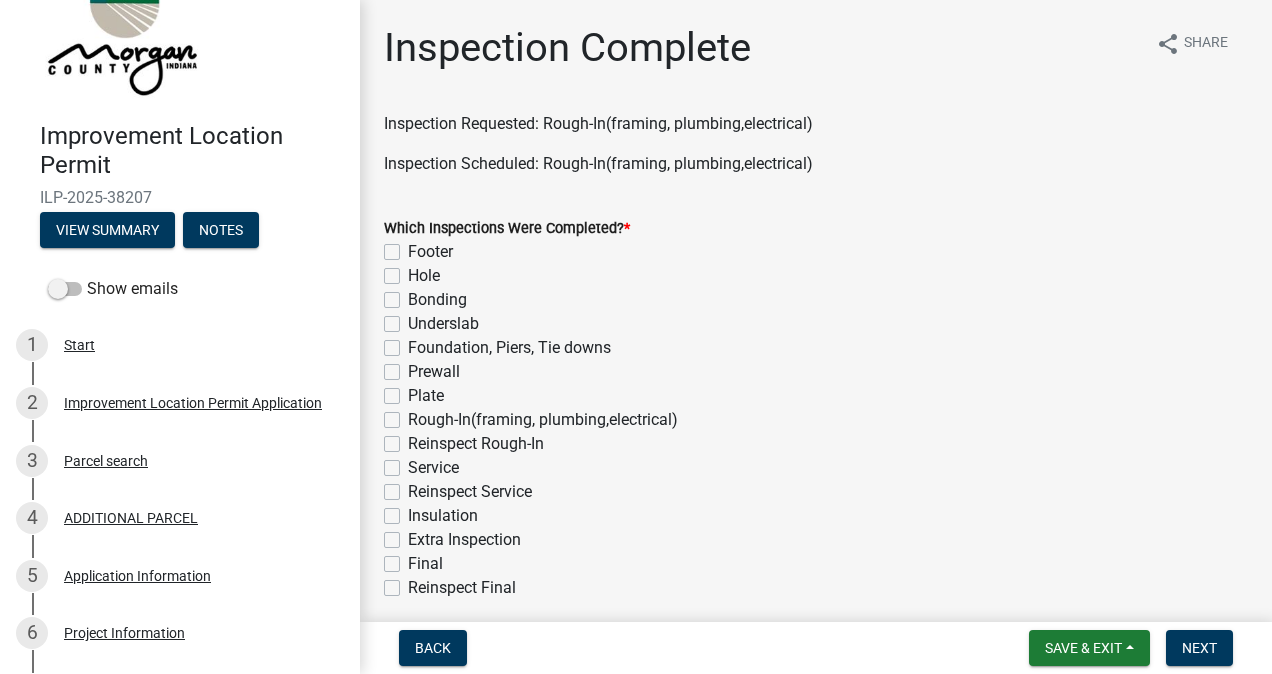 click on "Rough-In(framing, plumbing,electrical)" 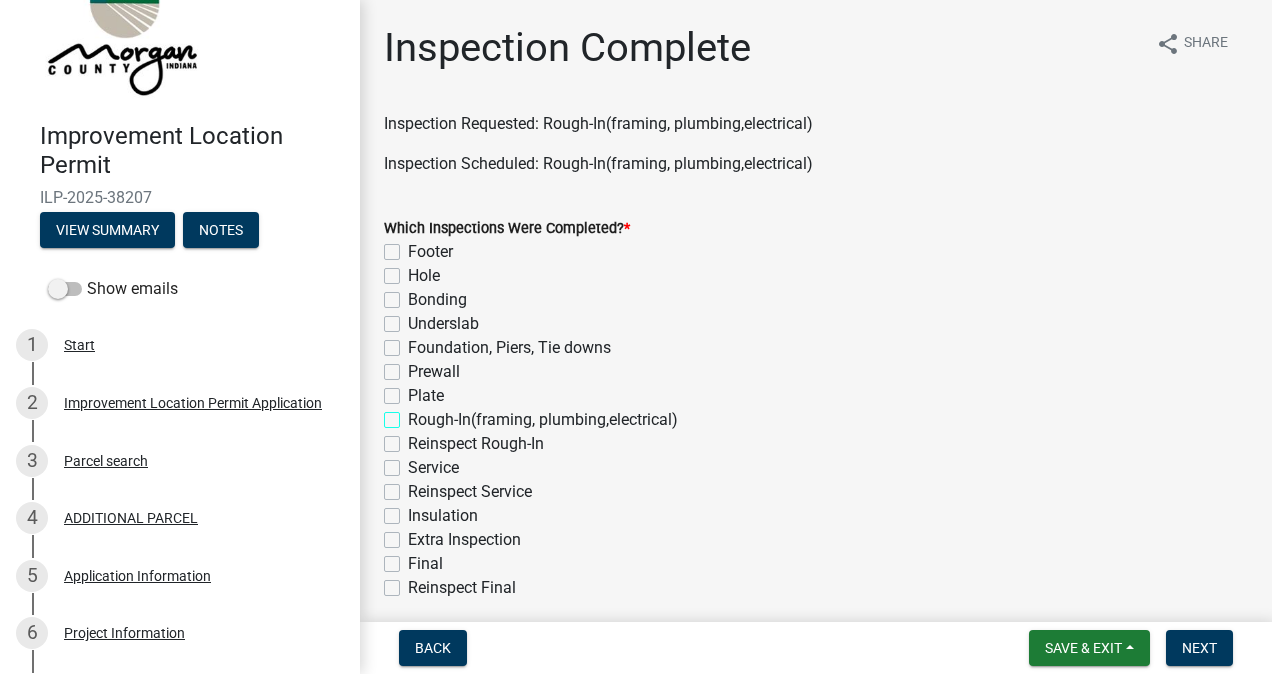click on "Rough-In(framing, plumbing,electrical)" at bounding box center (414, 414) 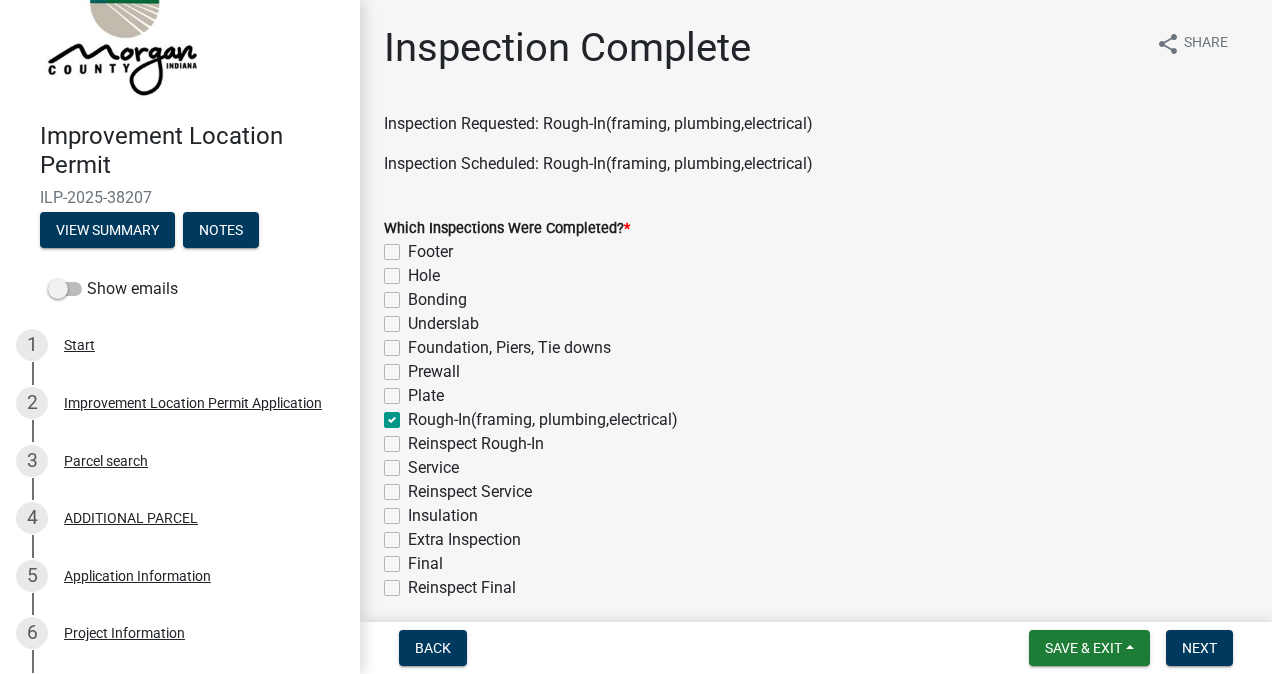 checkbox on "false" 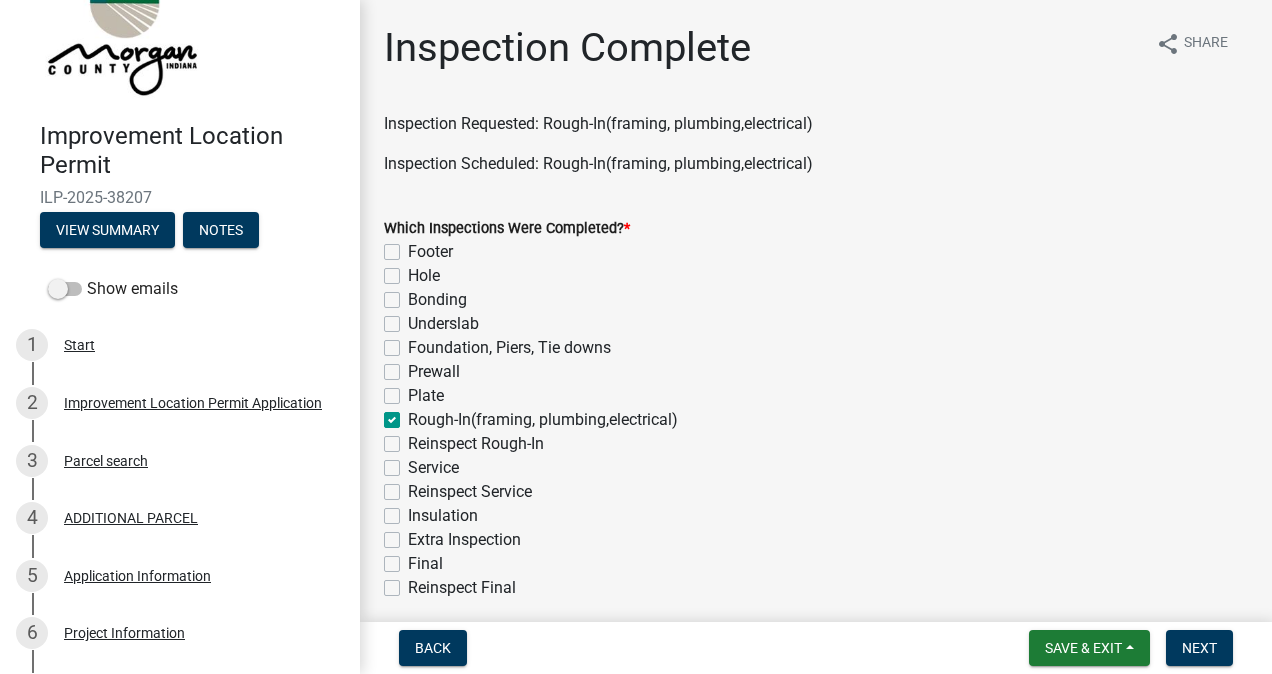 click on "Service" 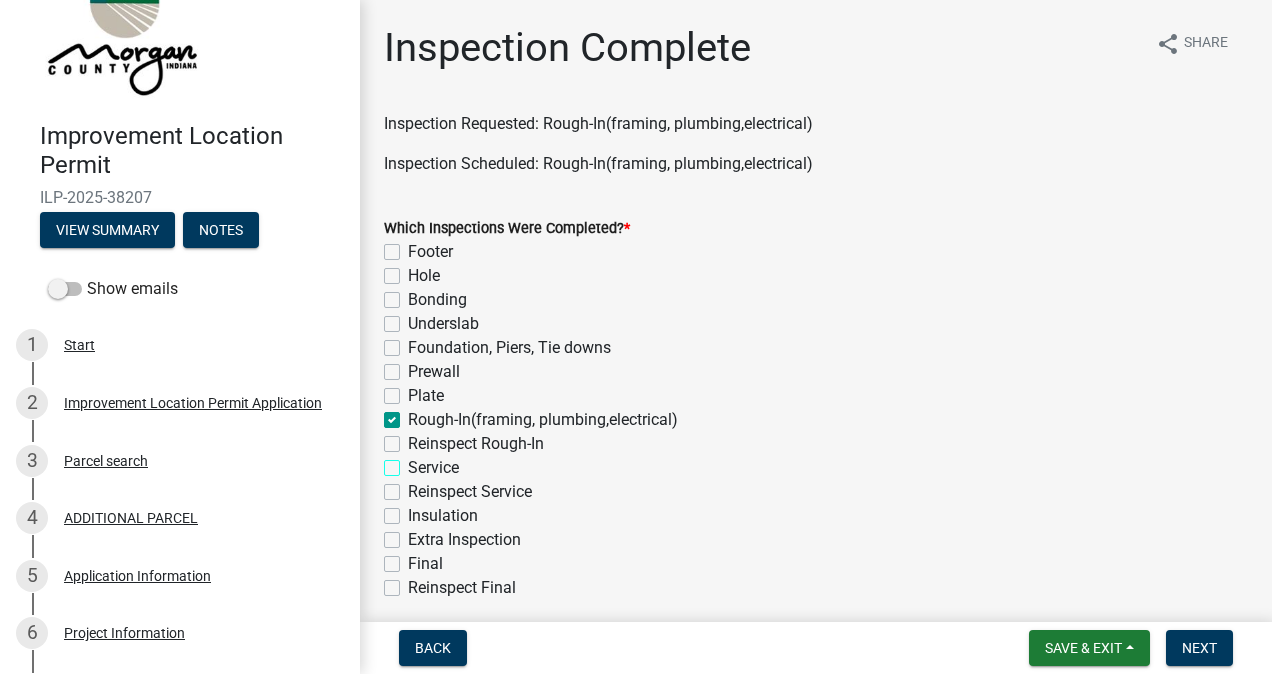 click on "Service" at bounding box center (414, 462) 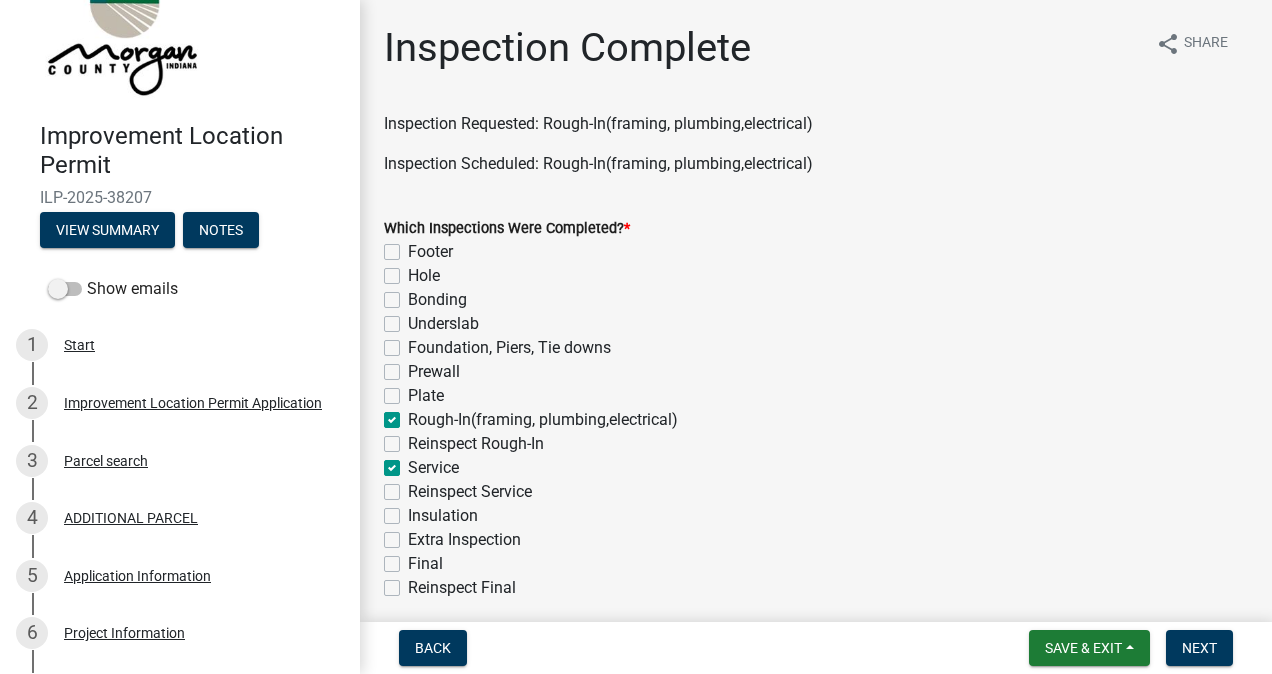 checkbox on "false" 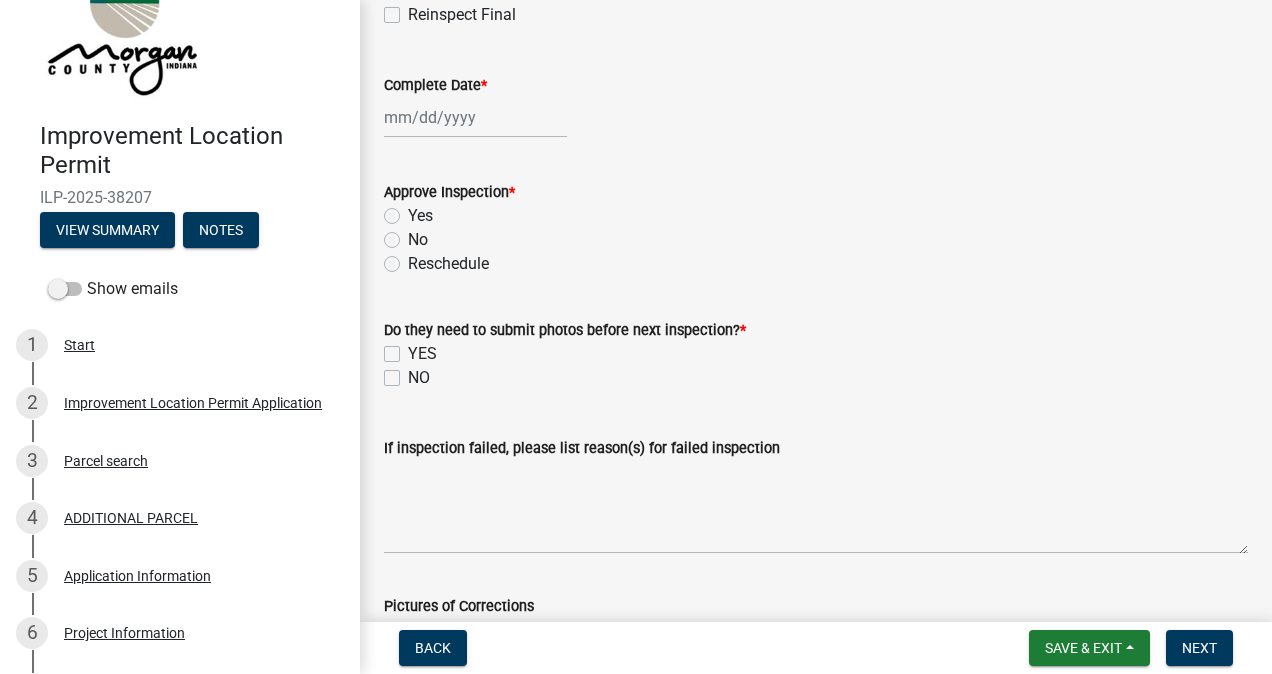 scroll, scrollTop: 572, scrollLeft: 0, axis: vertical 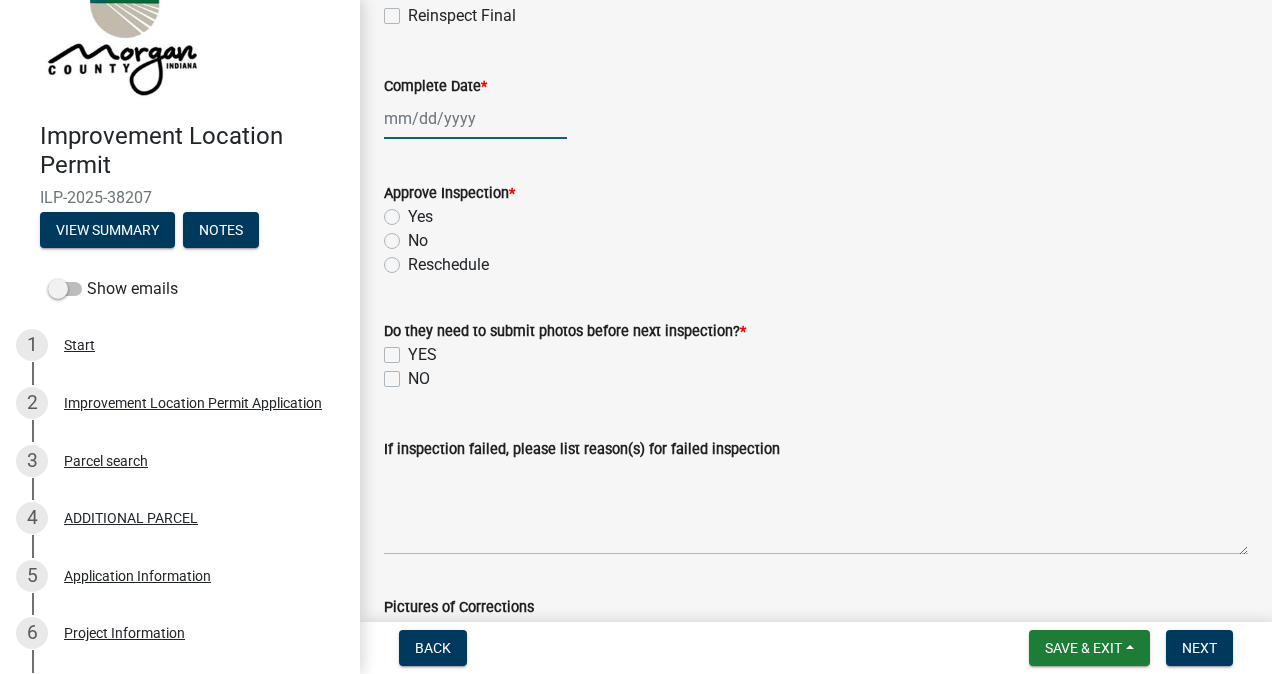 click 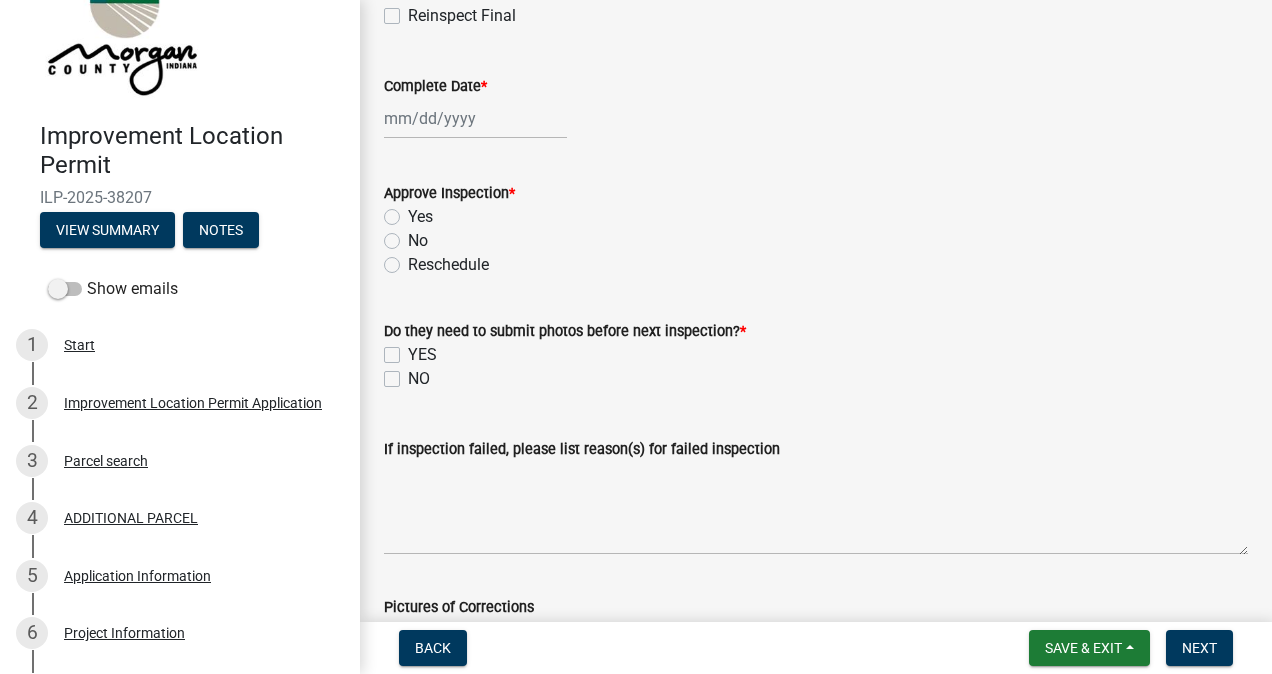 select on "8" 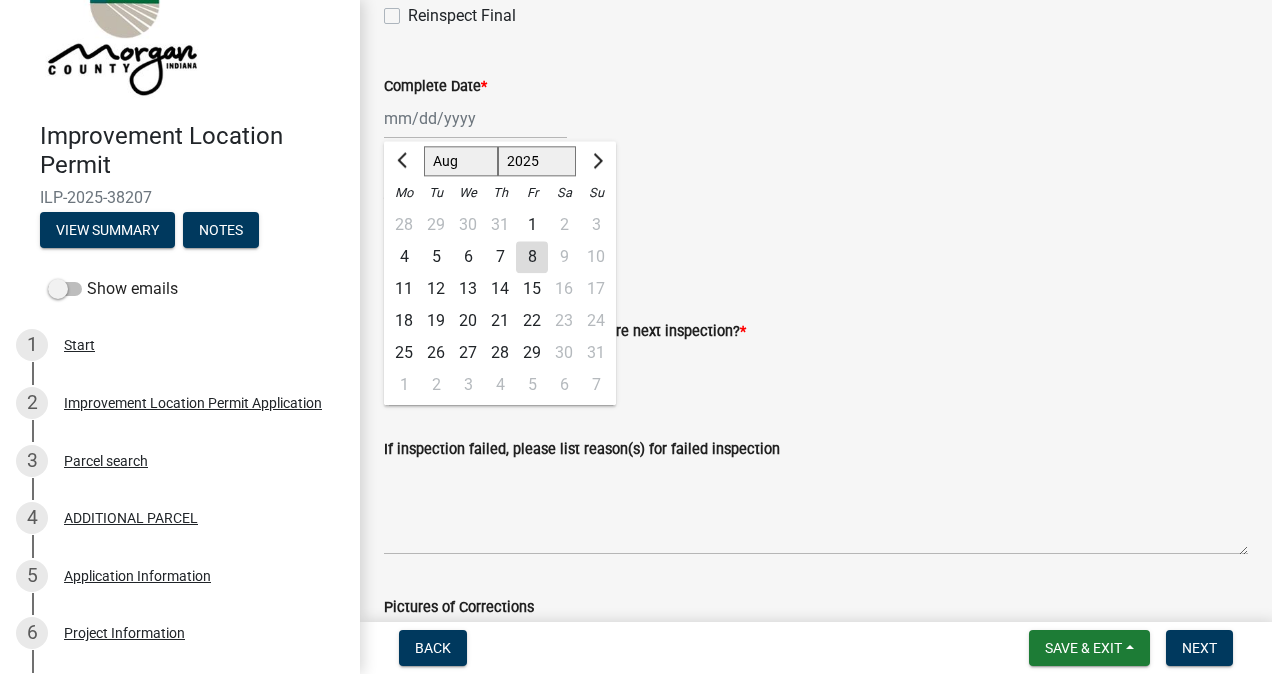 click on "8" 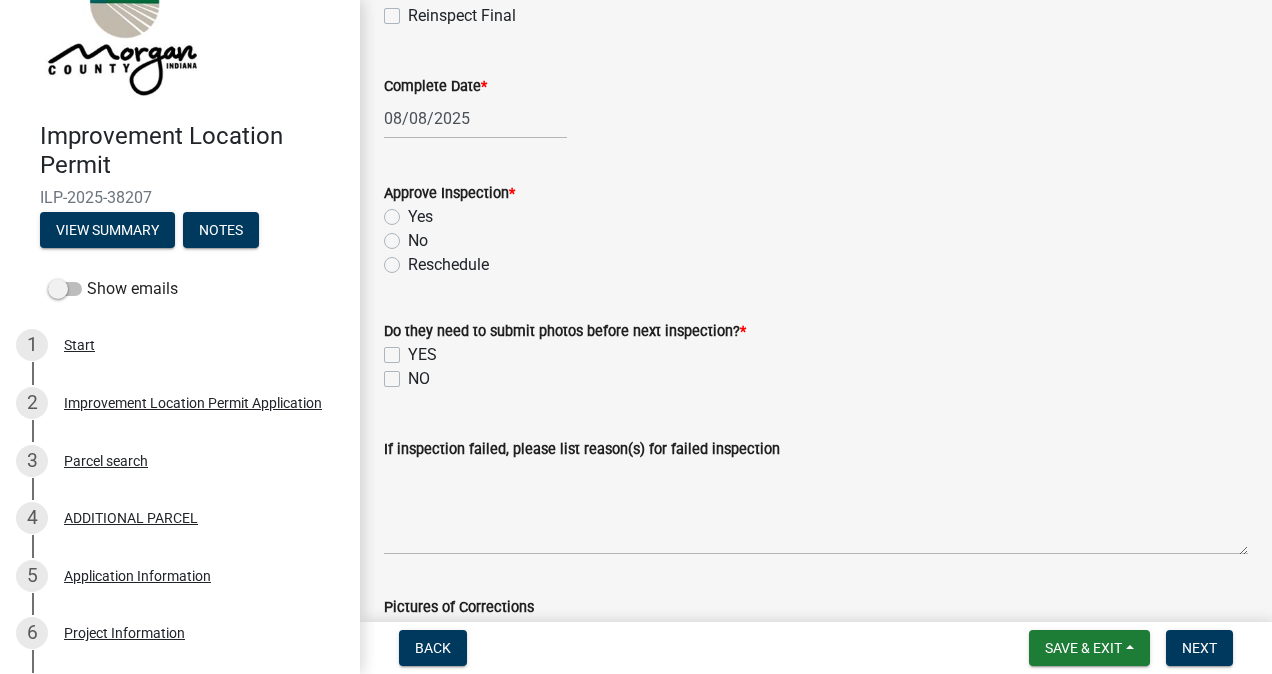 click on "Yes" 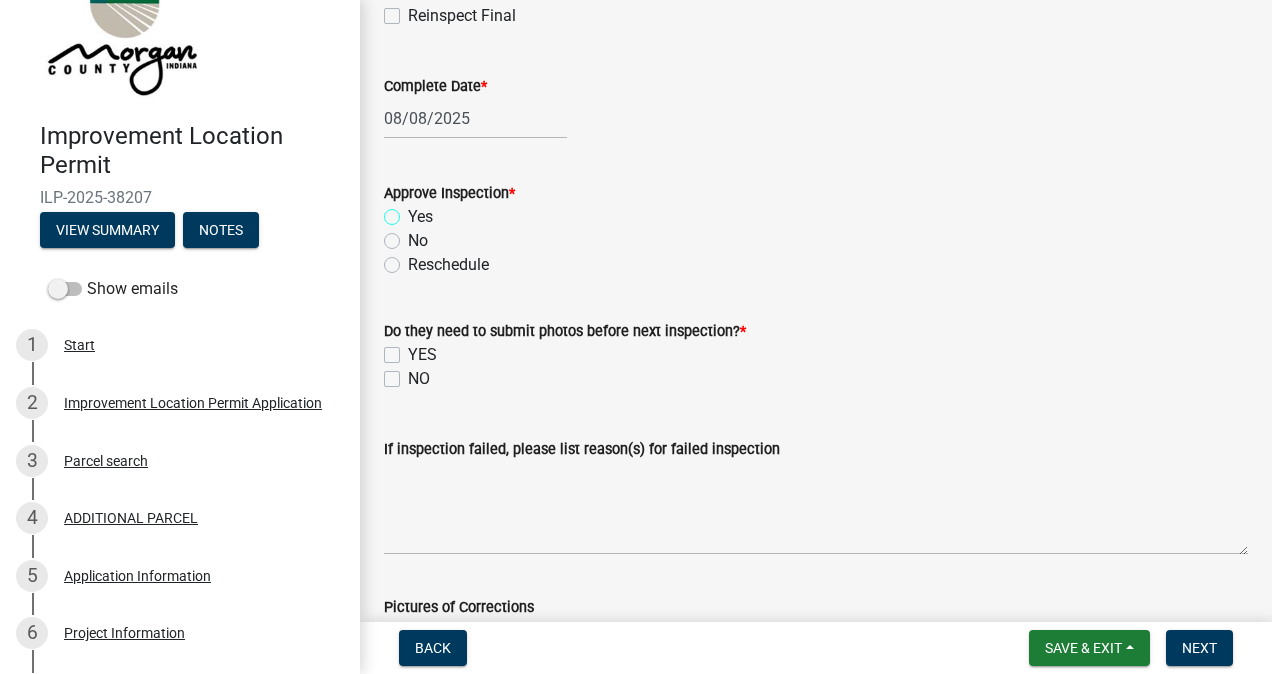 click on "Yes" at bounding box center (414, 211) 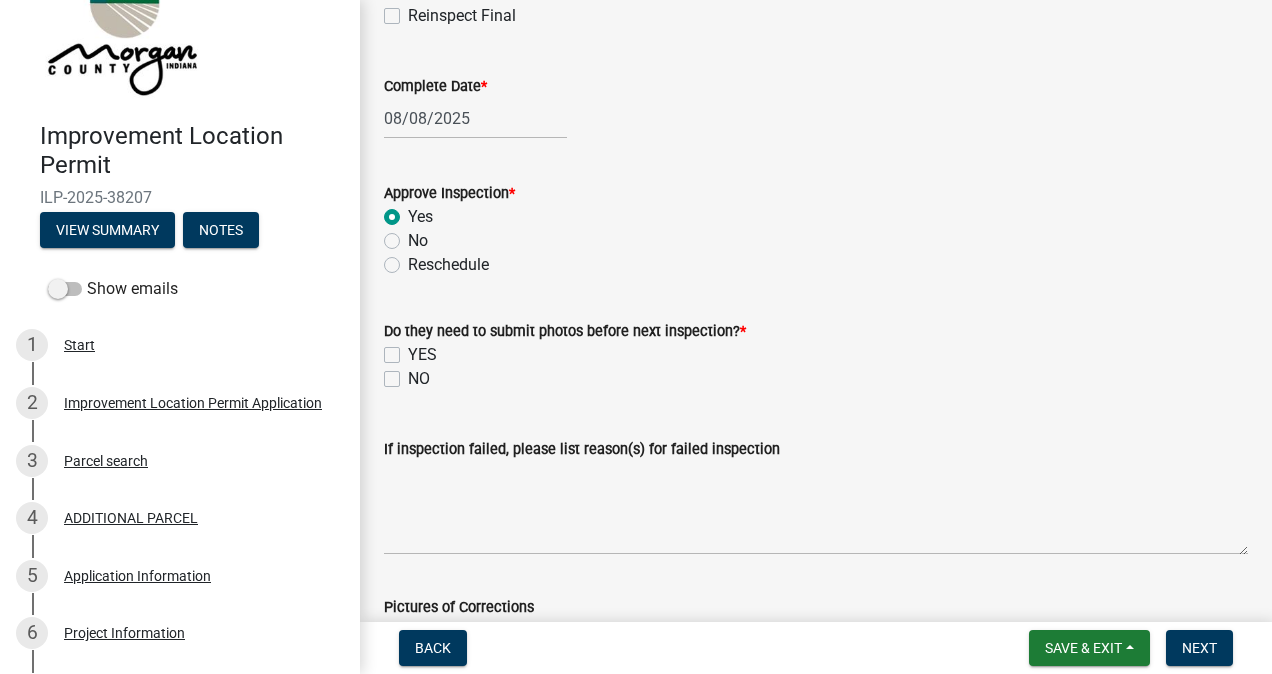 radio on "true" 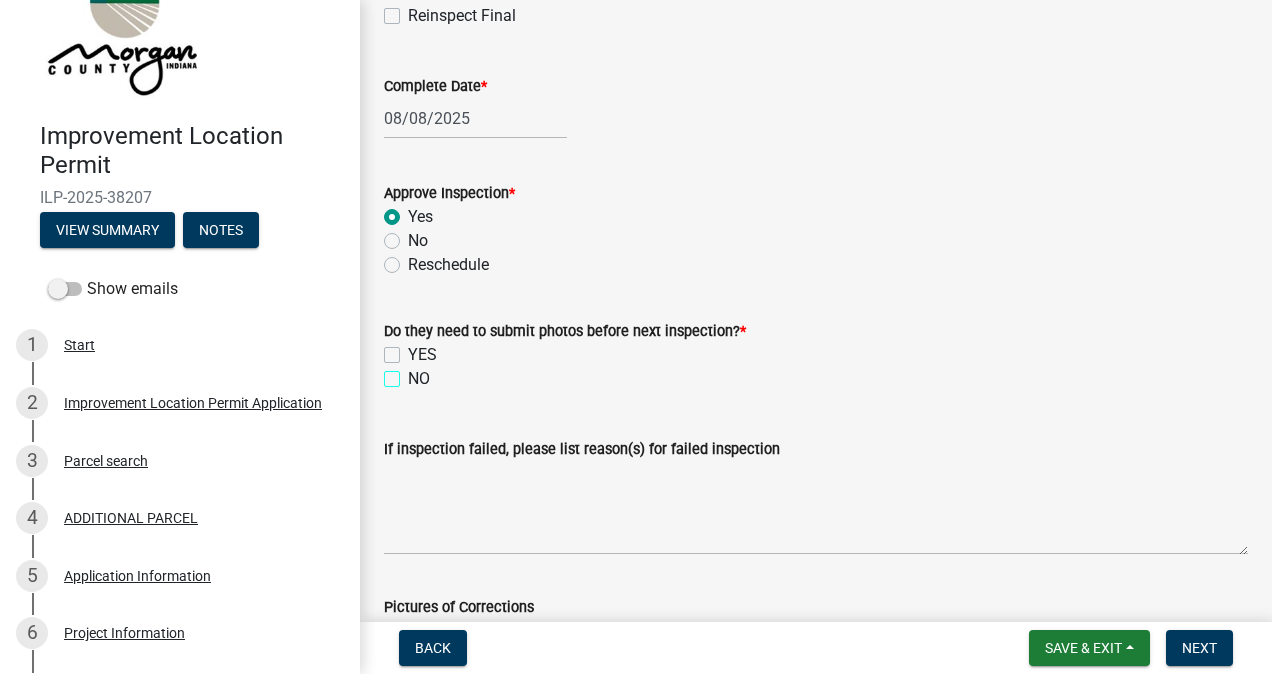 click on "NO" at bounding box center [414, 373] 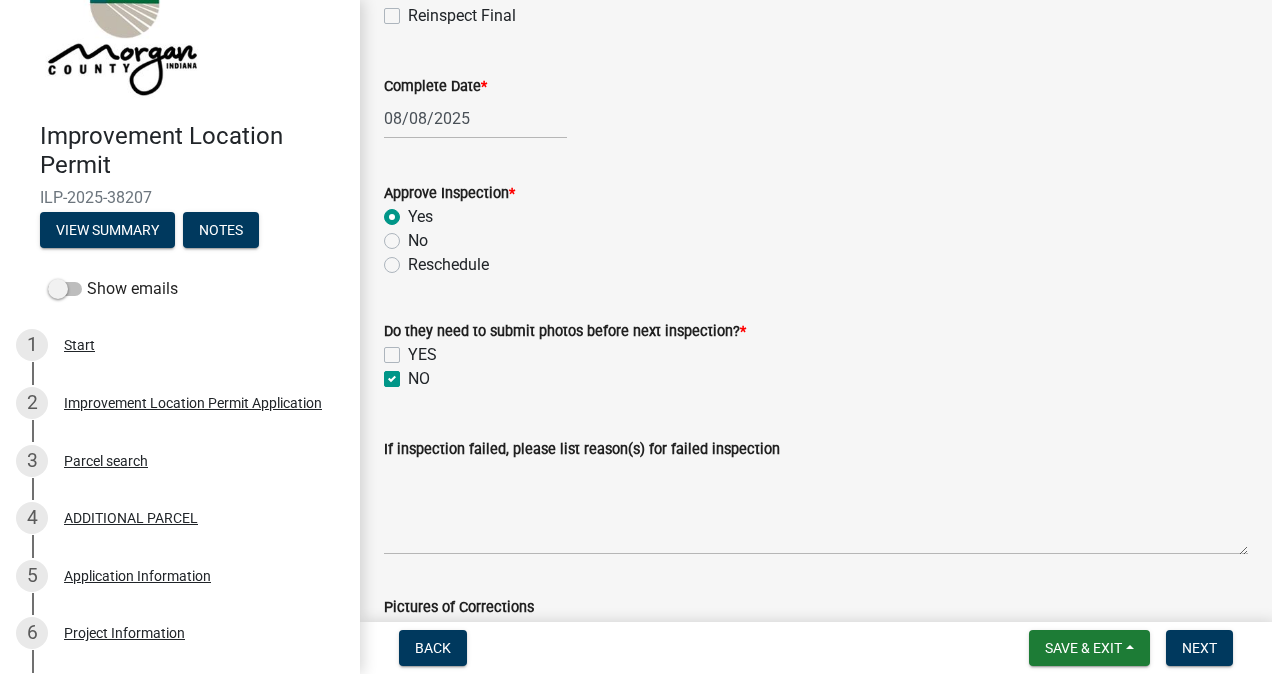checkbox on "false" 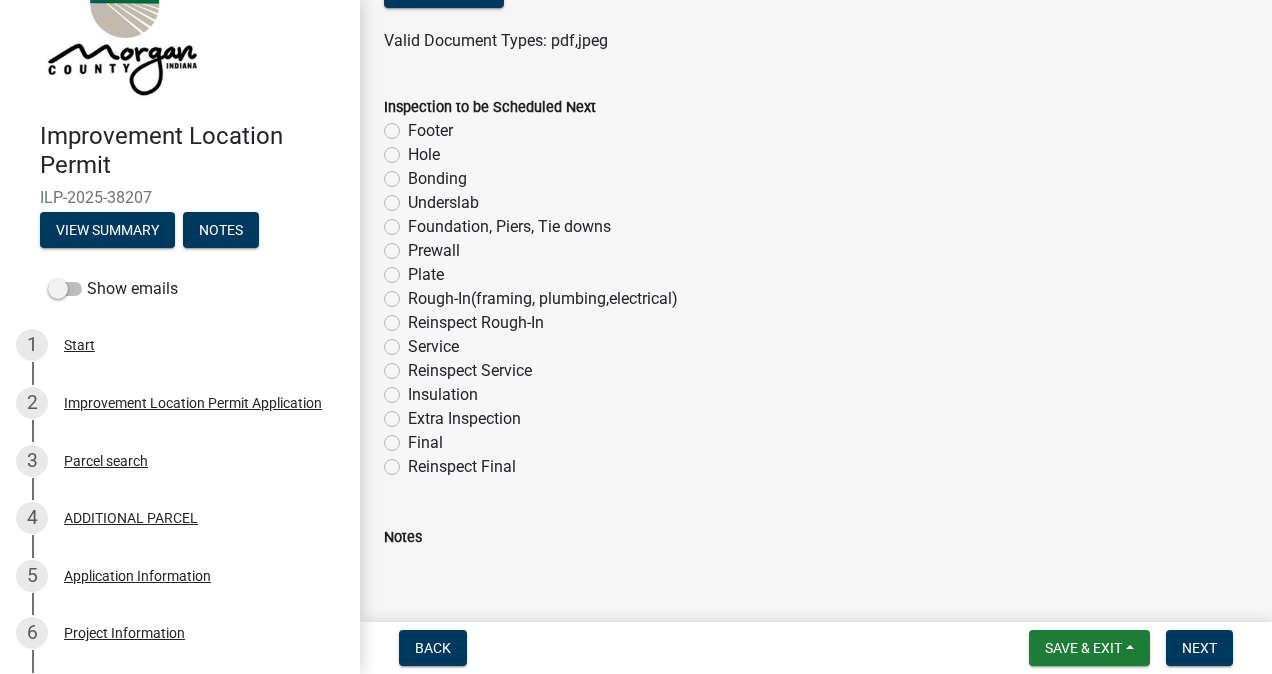 scroll, scrollTop: 1342, scrollLeft: 0, axis: vertical 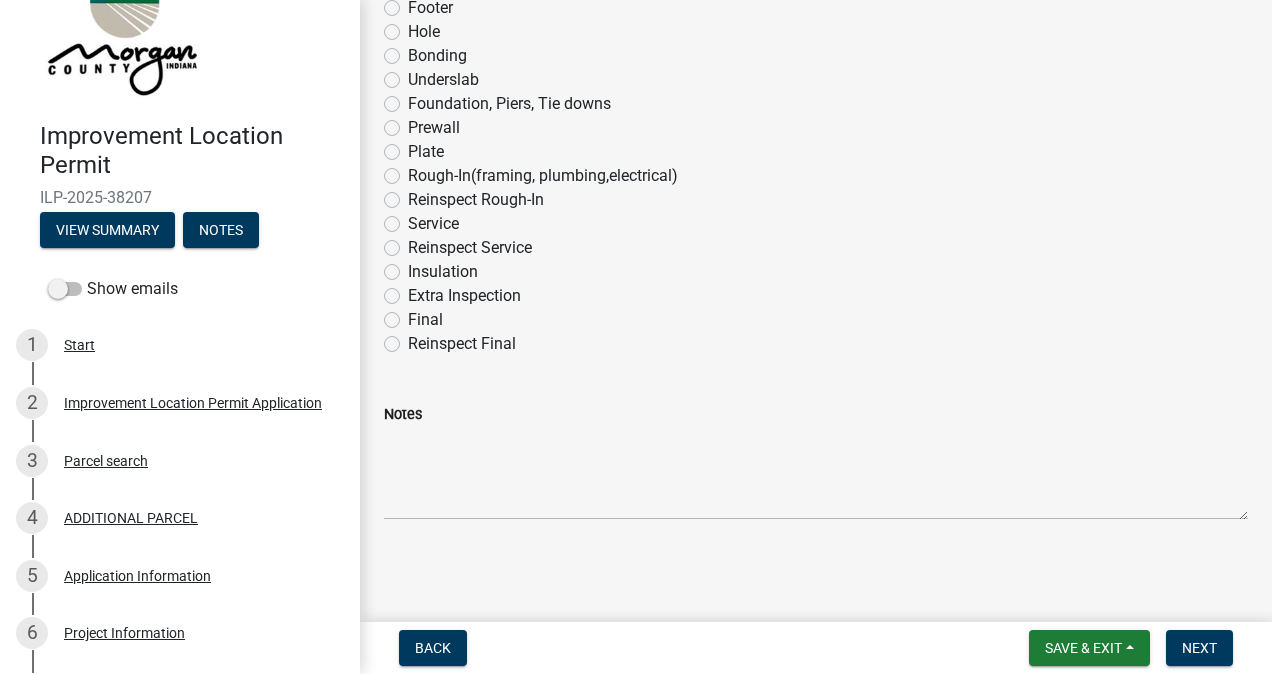 click on "Insulation" 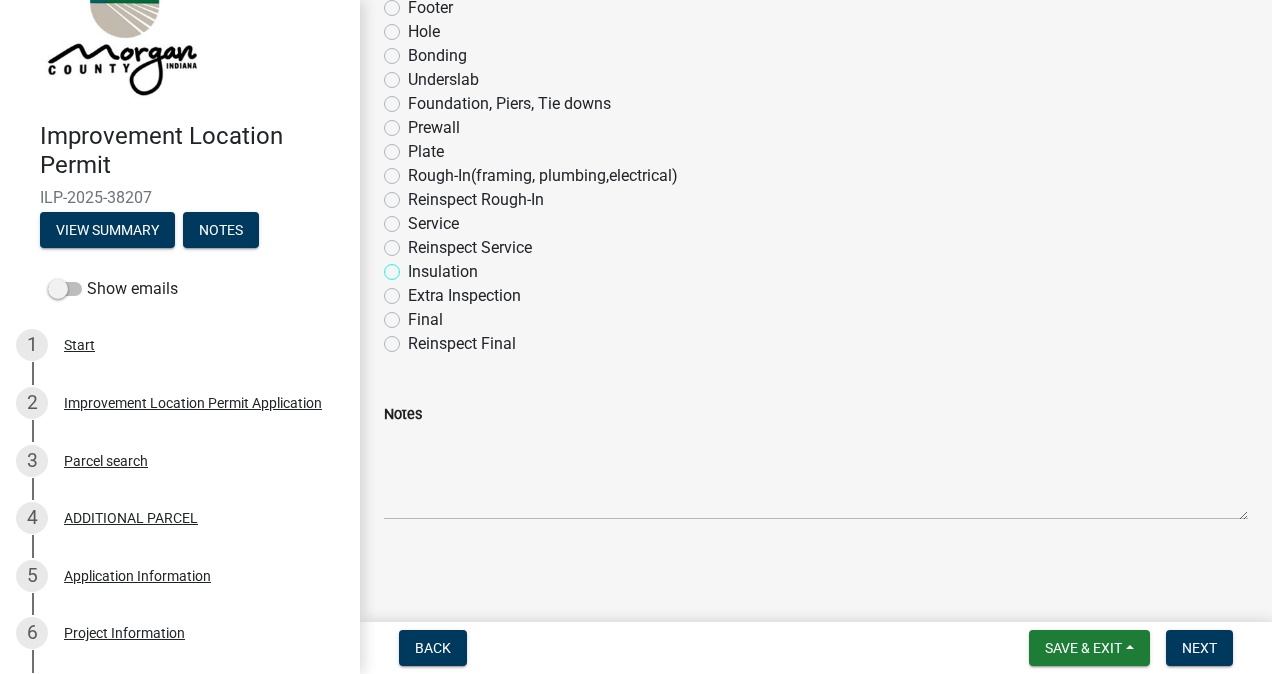 click on "Insulation" at bounding box center [414, 266] 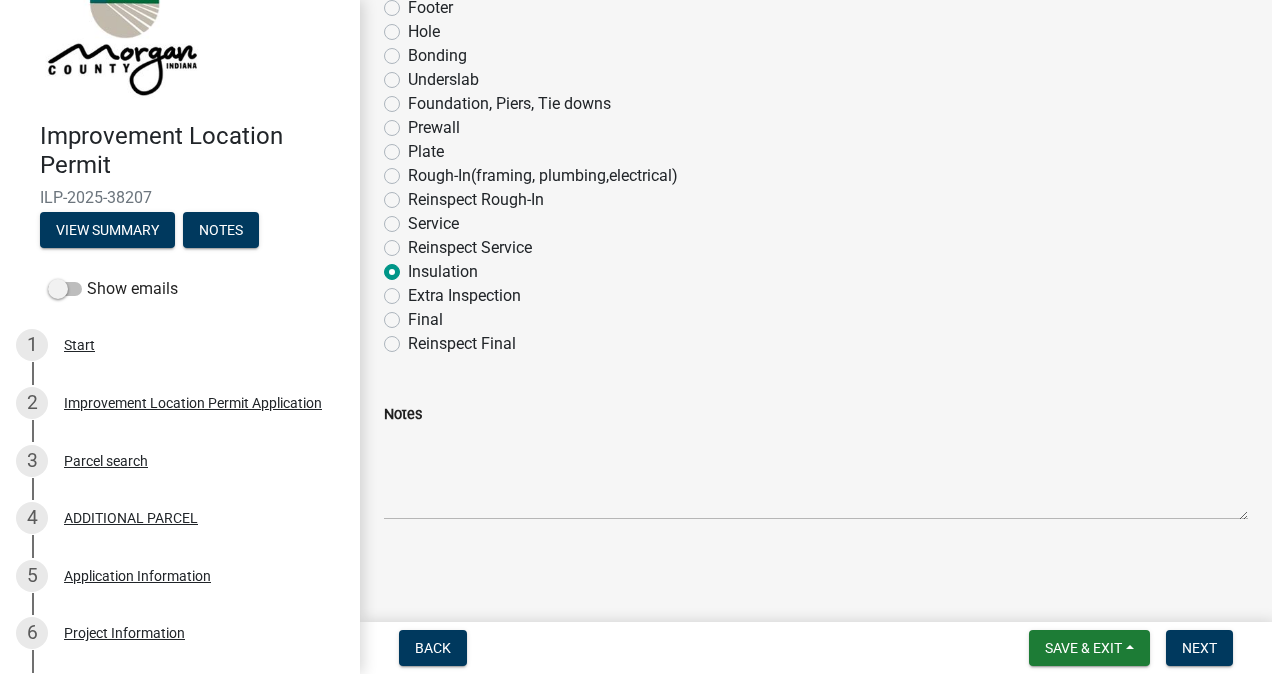 radio on "true" 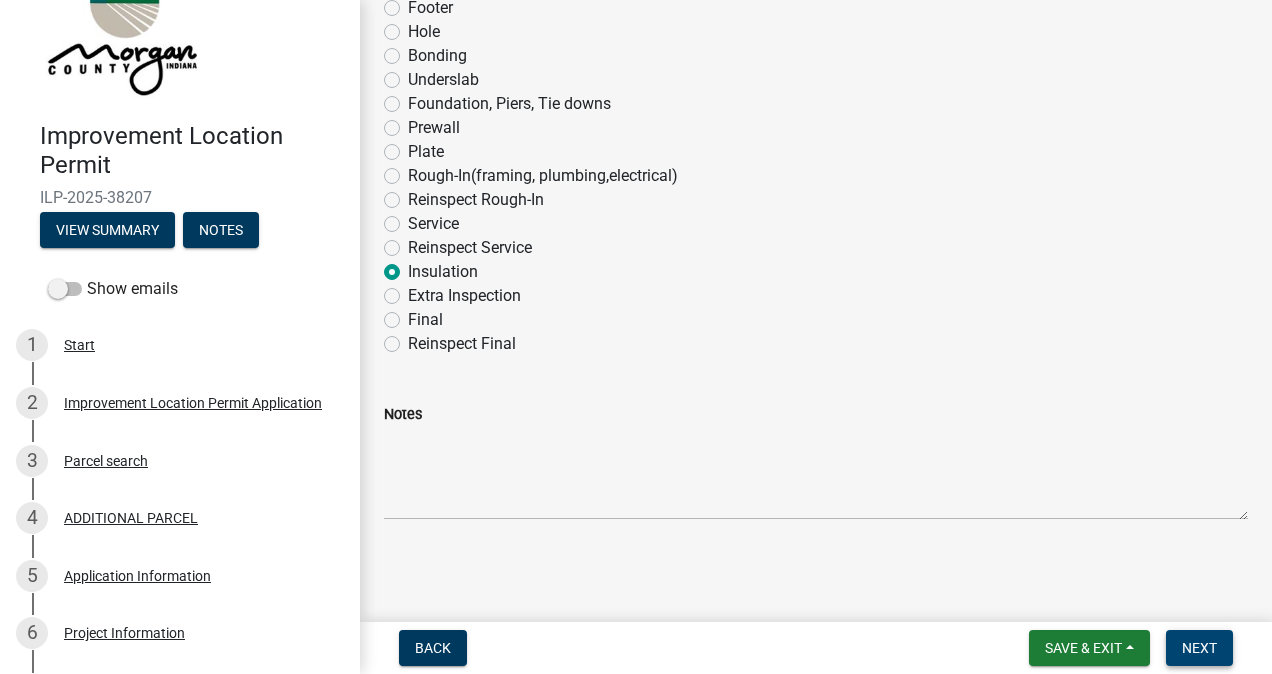 click on "Next" at bounding box center [1199, 648] 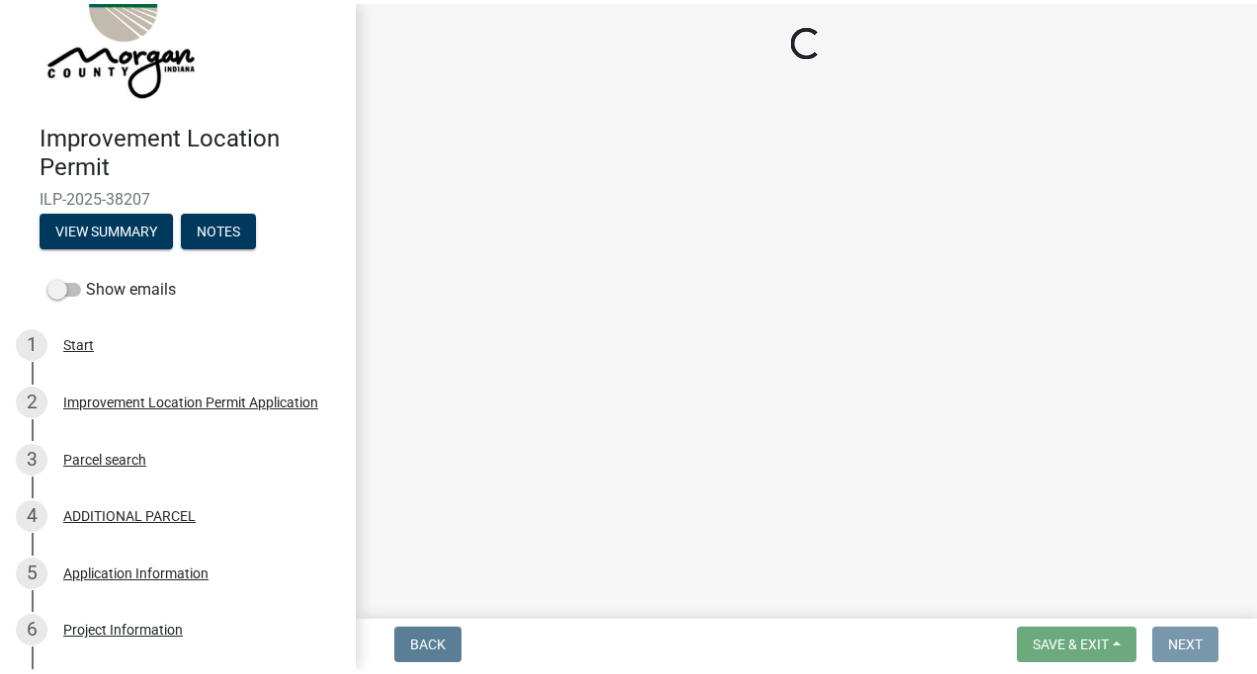 scroll, scrollTop: 0, scrollLeft: 0, axis: both 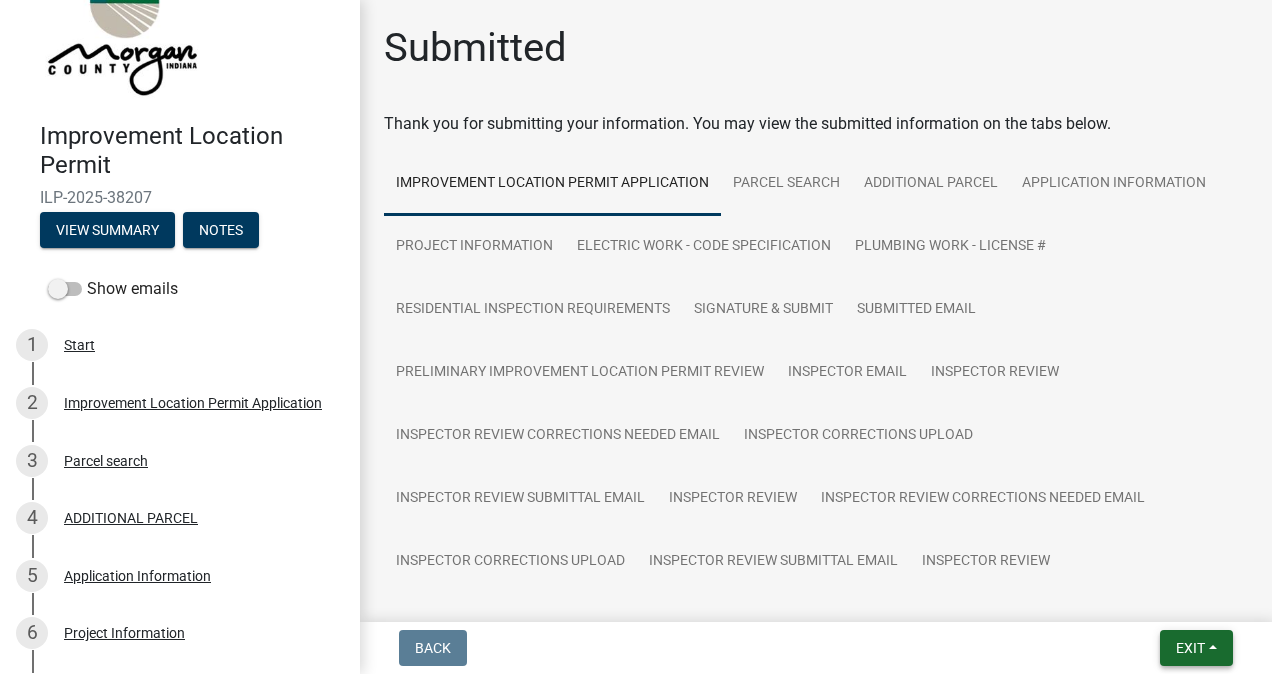 click on "Exit" at bounding box center [1190, 648] 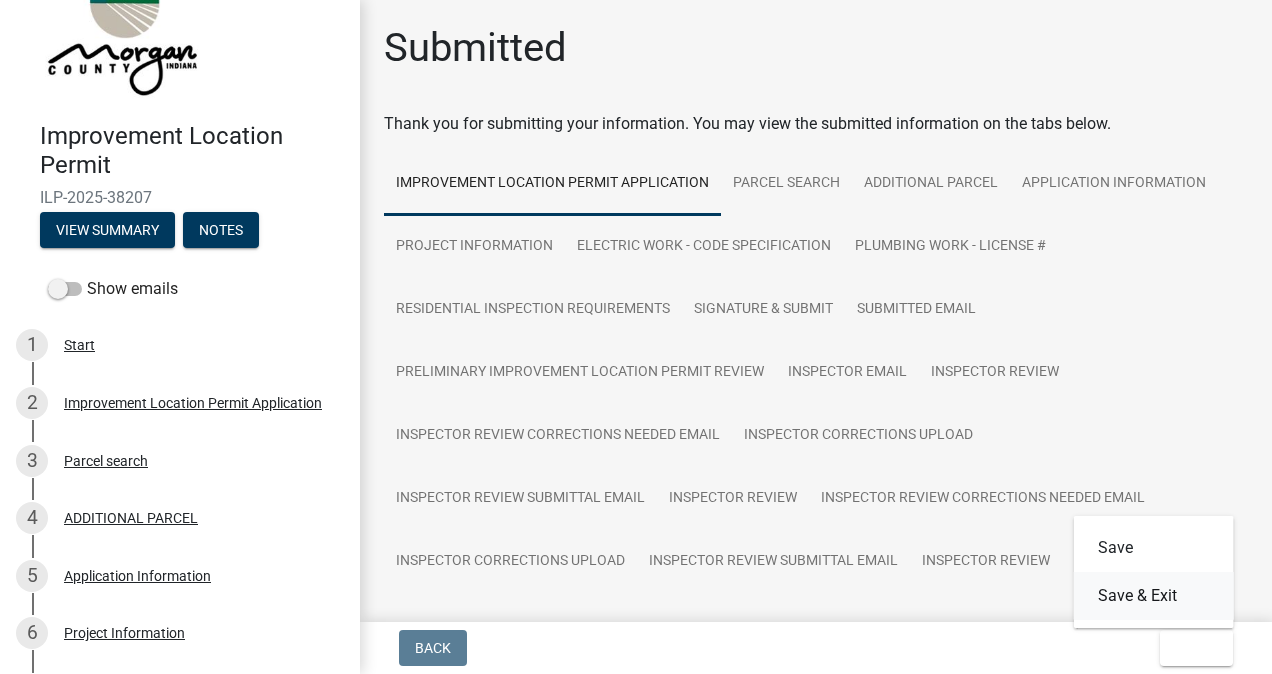 click on "Save & Exit" at bounding box center [1154, 596] 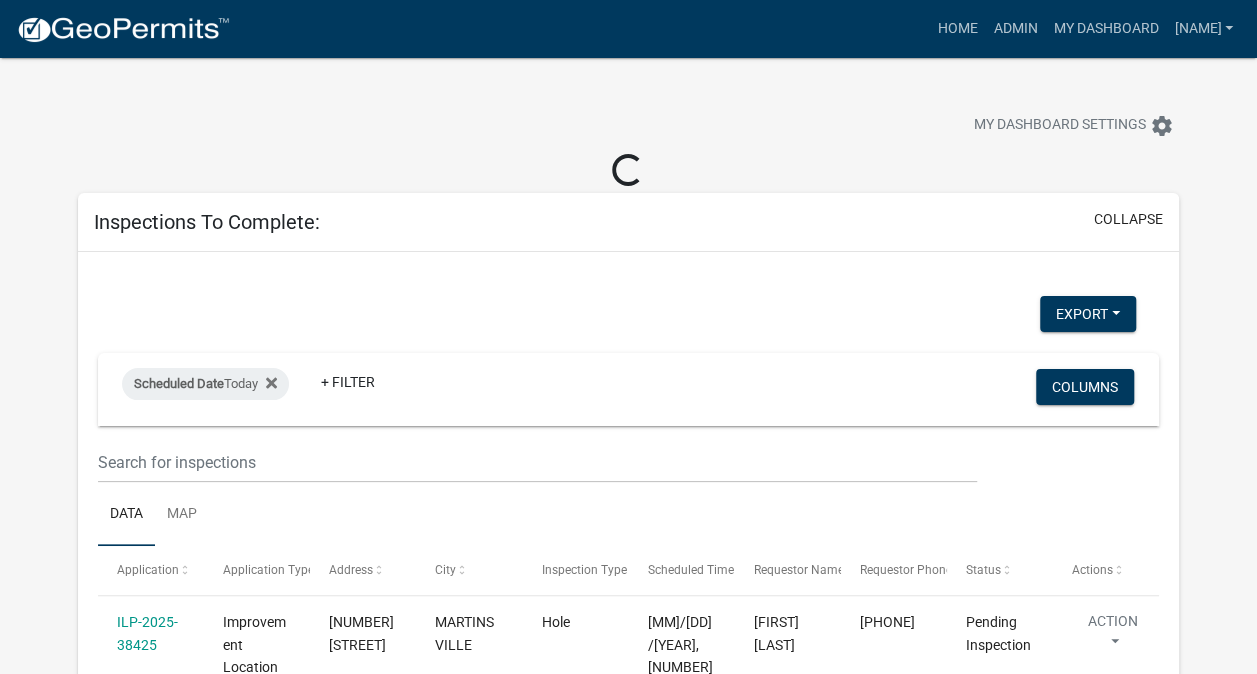select on "3: 100" 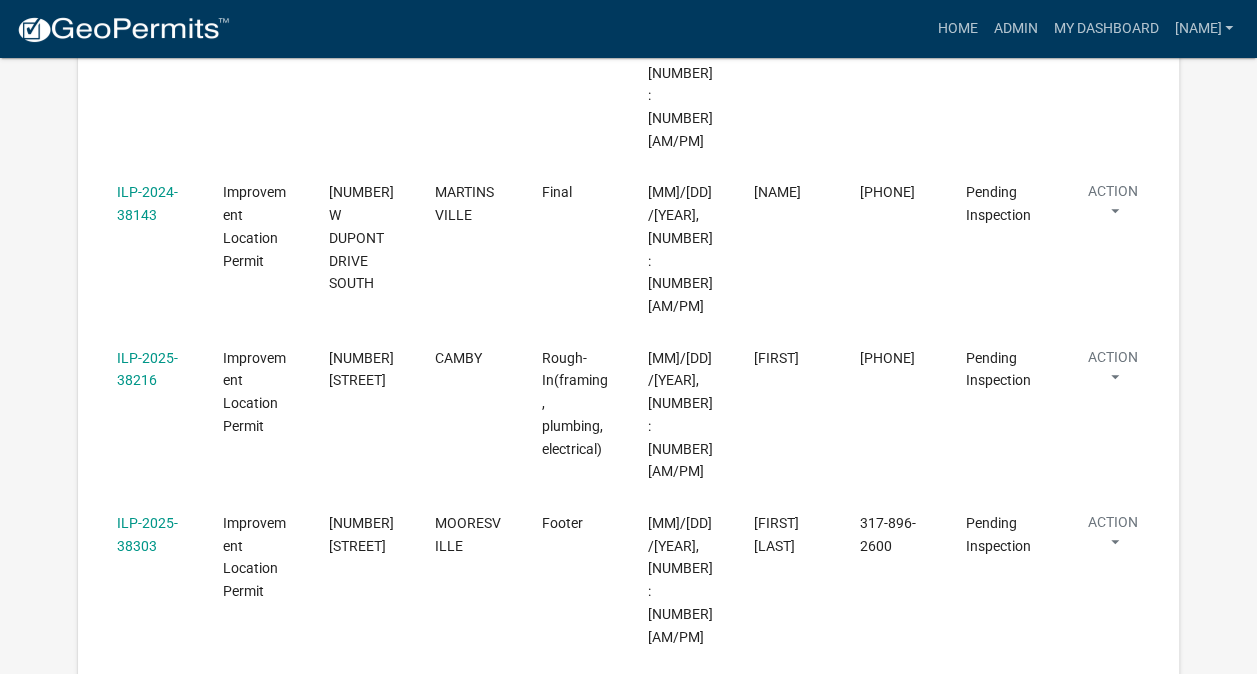 scroll, scrollTop: 726, scrollLeft: 0, axis: vertical 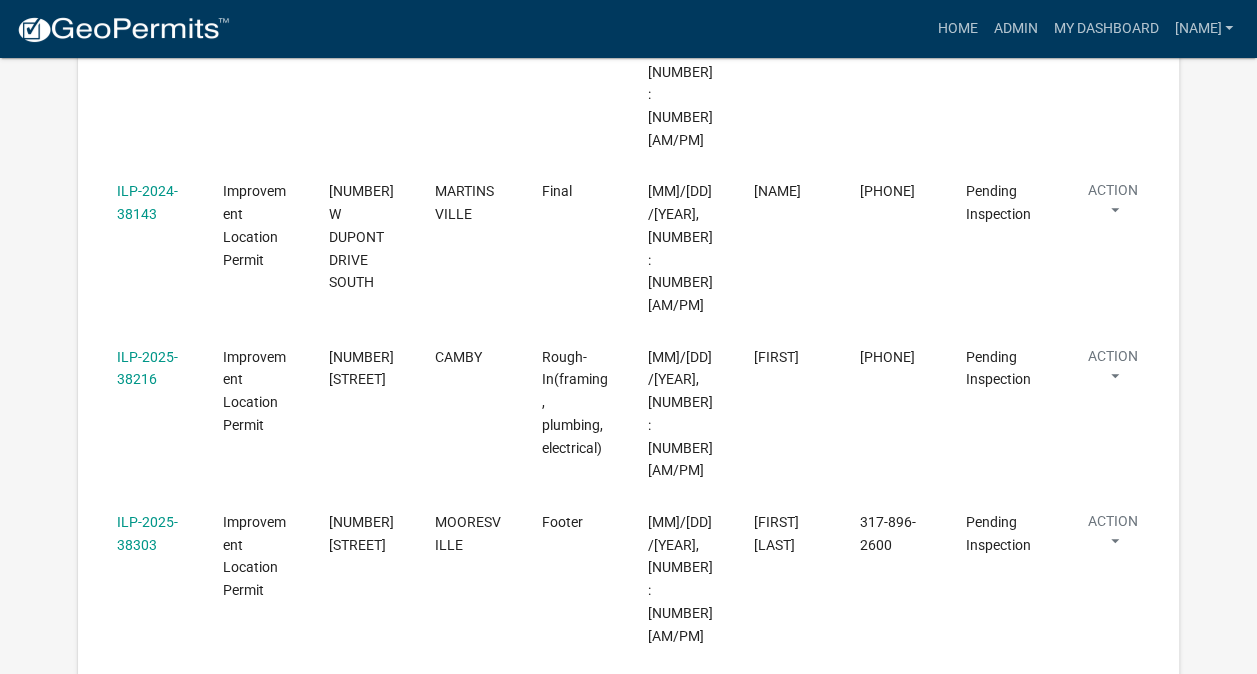 click on "ILP-2025-38216" 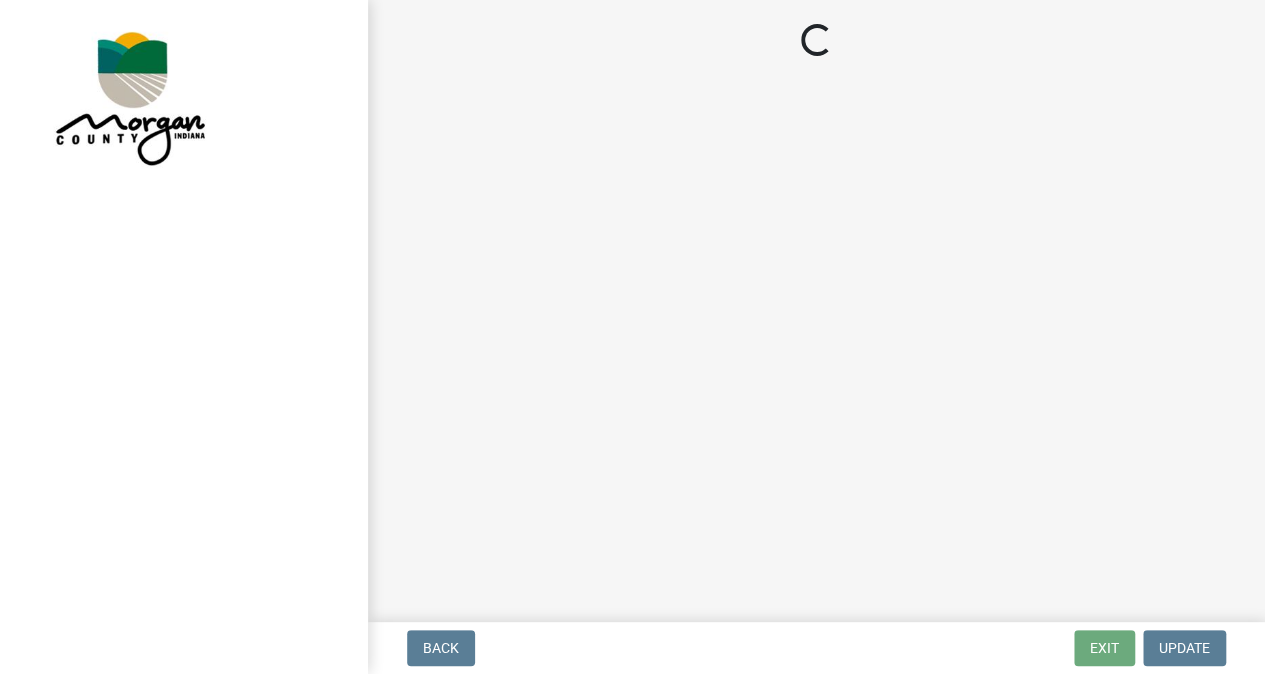 scroll, scrollTop: 0, scrollLeft: 0, axis: both 